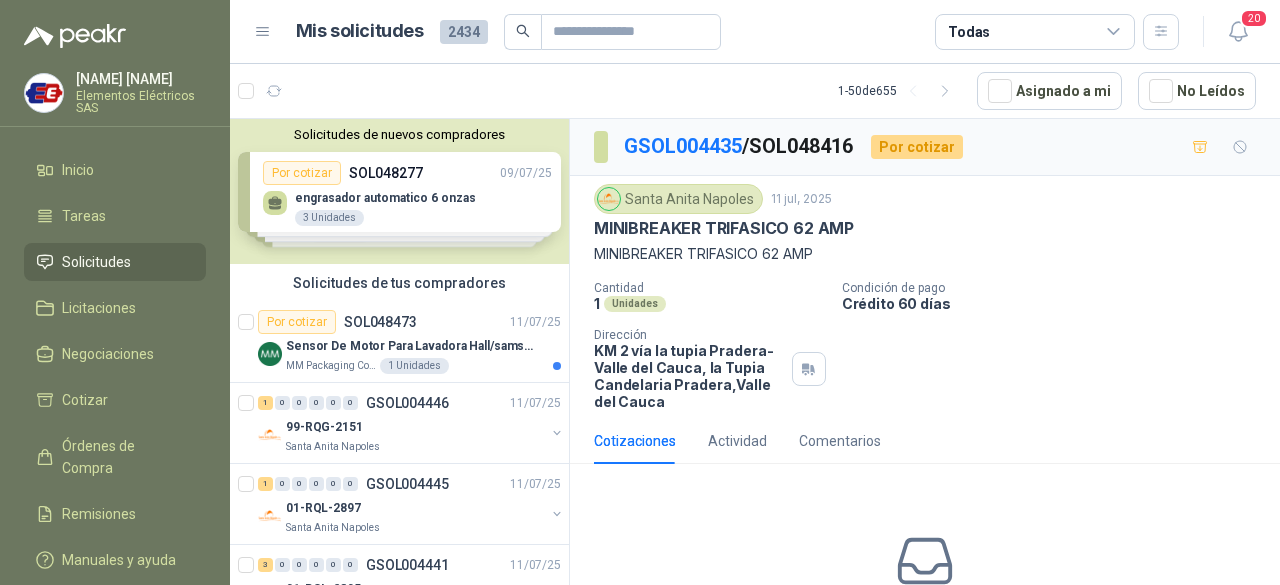 scroll, scrollTop: 0, scrollLeft: 0, axis: both 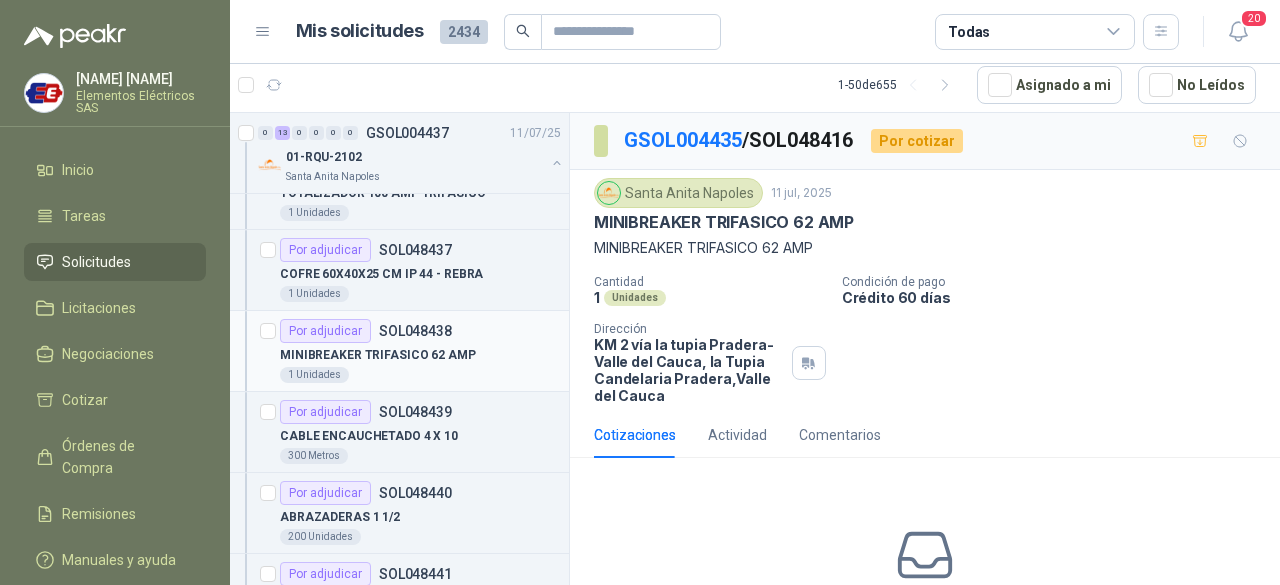 click on "1   Unidades" at bounding box center [420, 375] 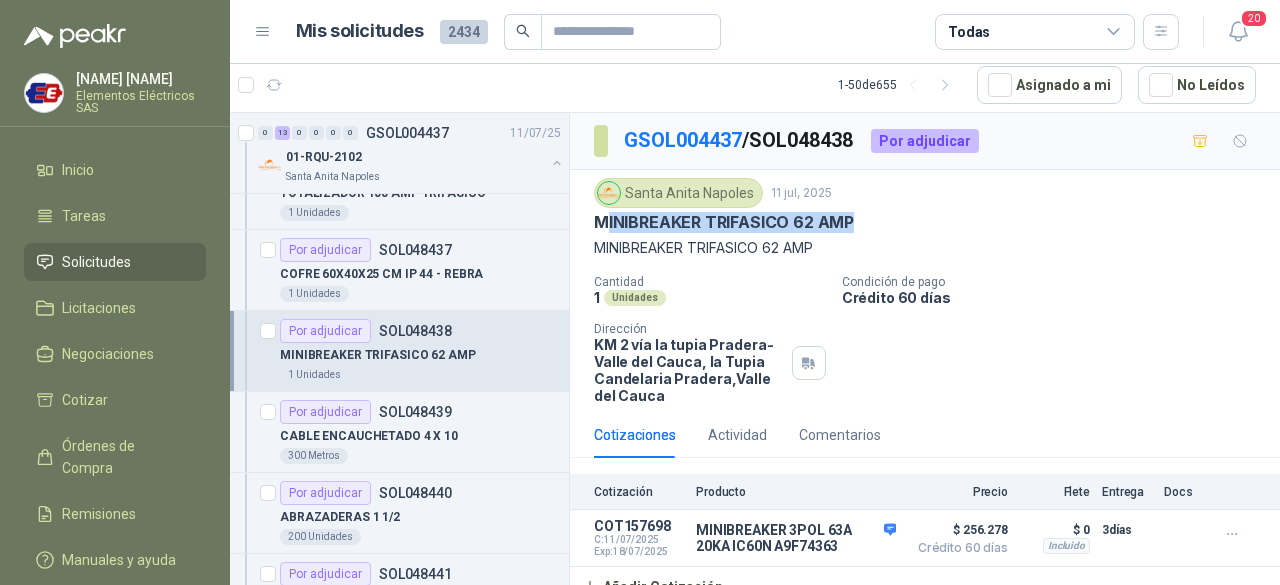 drag, startPoint x: 848, startPoint y: 224, endPoint x: 829, endPoint y: 339, distance: 116.559 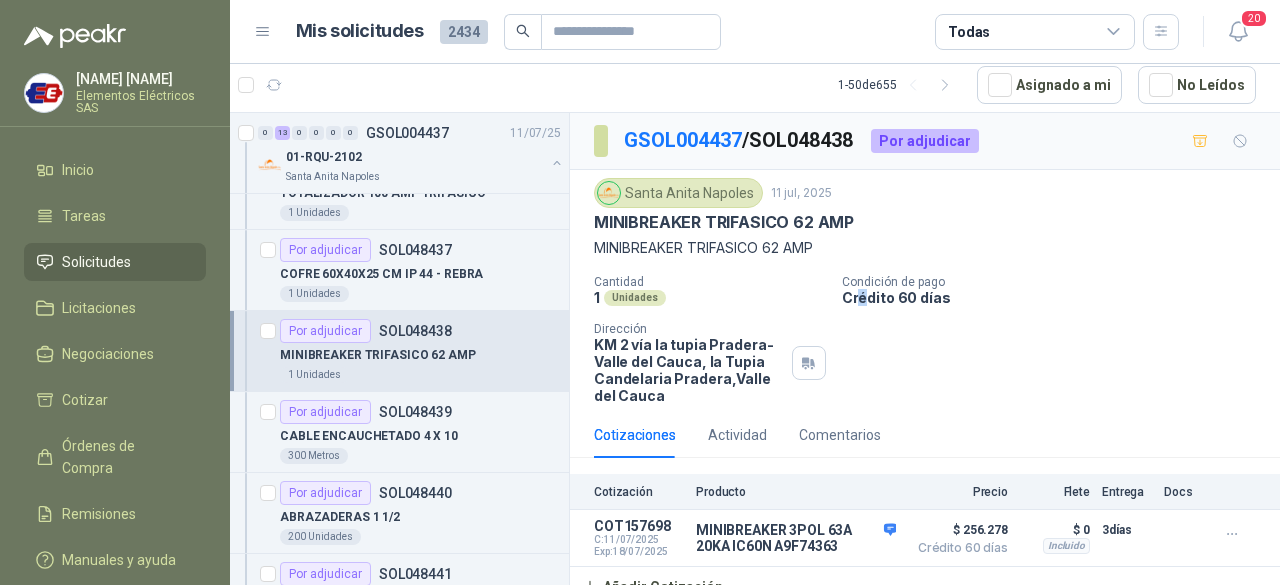 click on "Cantidad 1 Unidades Condición de pago Crédito 60 días Dirección [ADDRESS], [CITY], [STATE]" at bounding box center [925, 339] 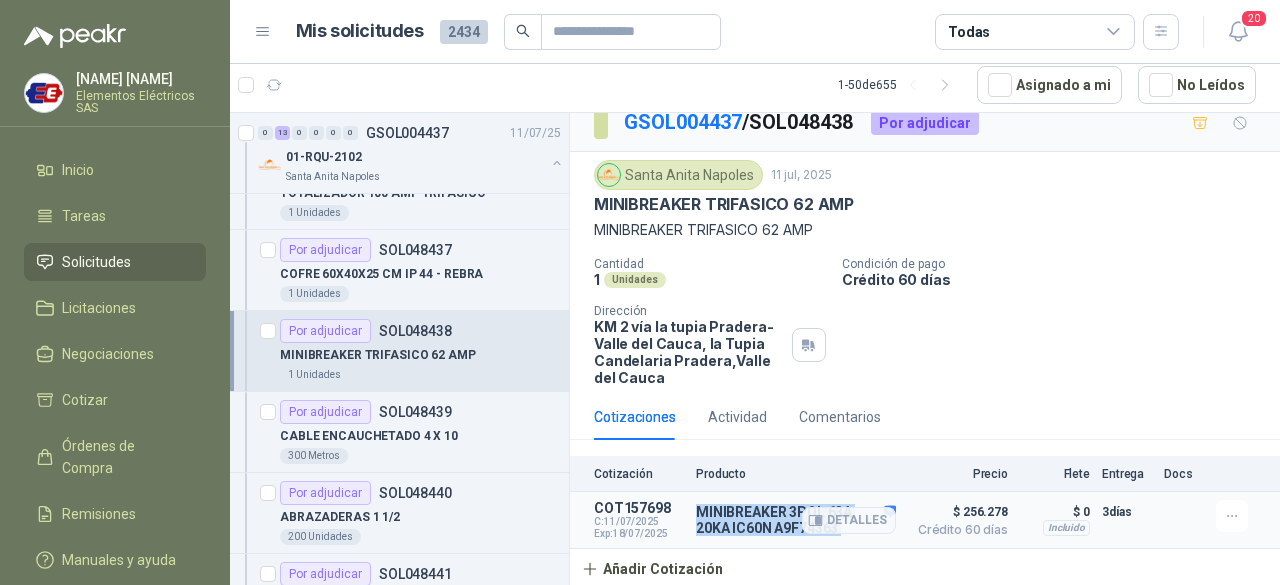 drag, startPoint x: 696, startPoint y: 501, endPoint x: 802, endPoint y: 538, distance: 112.27199 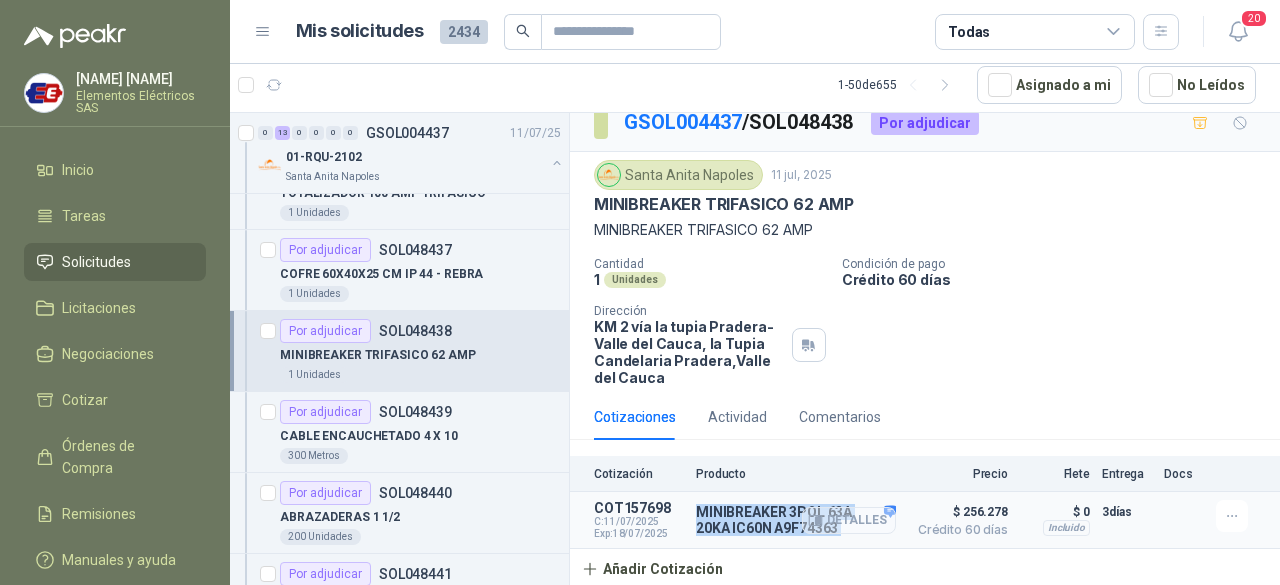 copy on "MINIBREAKER 3POL 63A 20KA IC60N A9F74363" 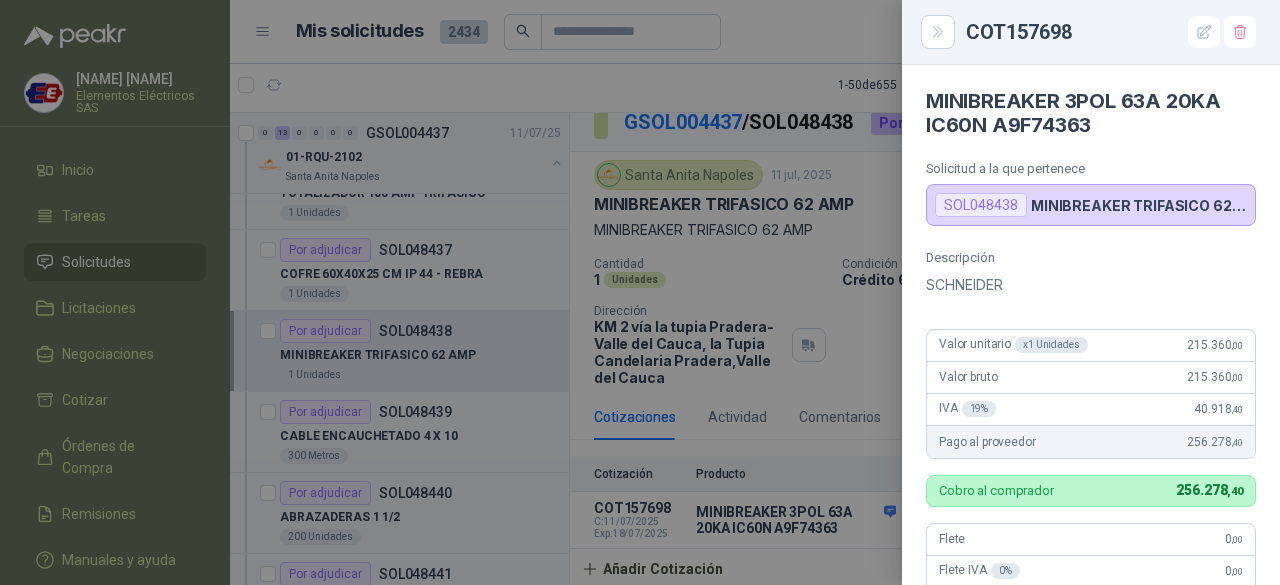 click at bounding box center [640, 292] 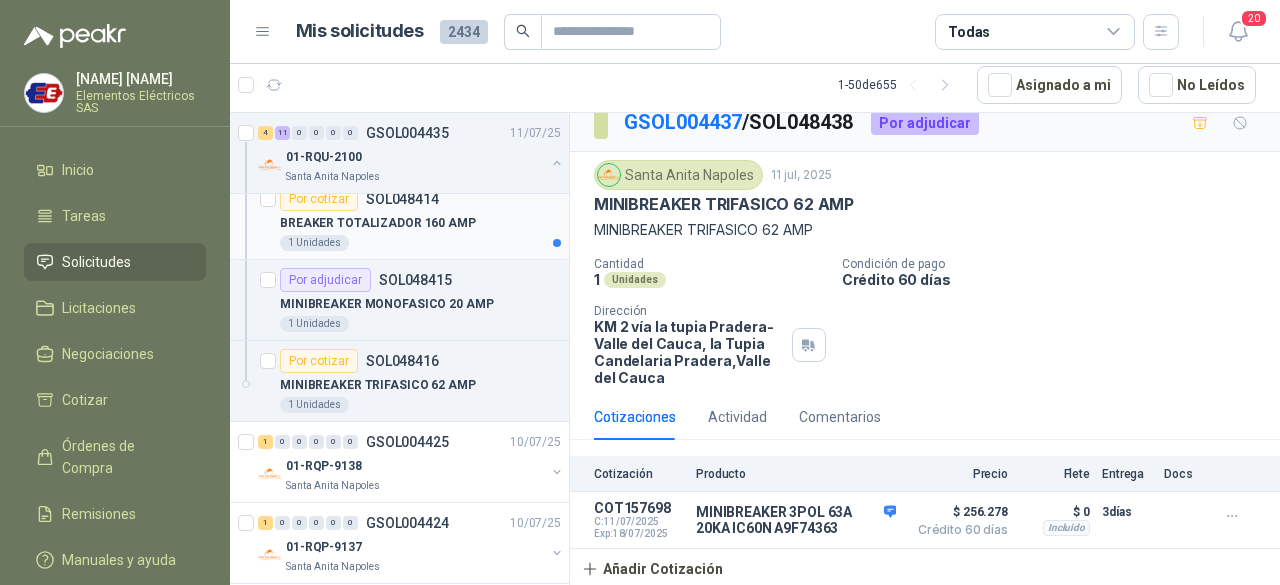 scroll, scrollTop: 3900, scrollLeft: 0, axis: vertical 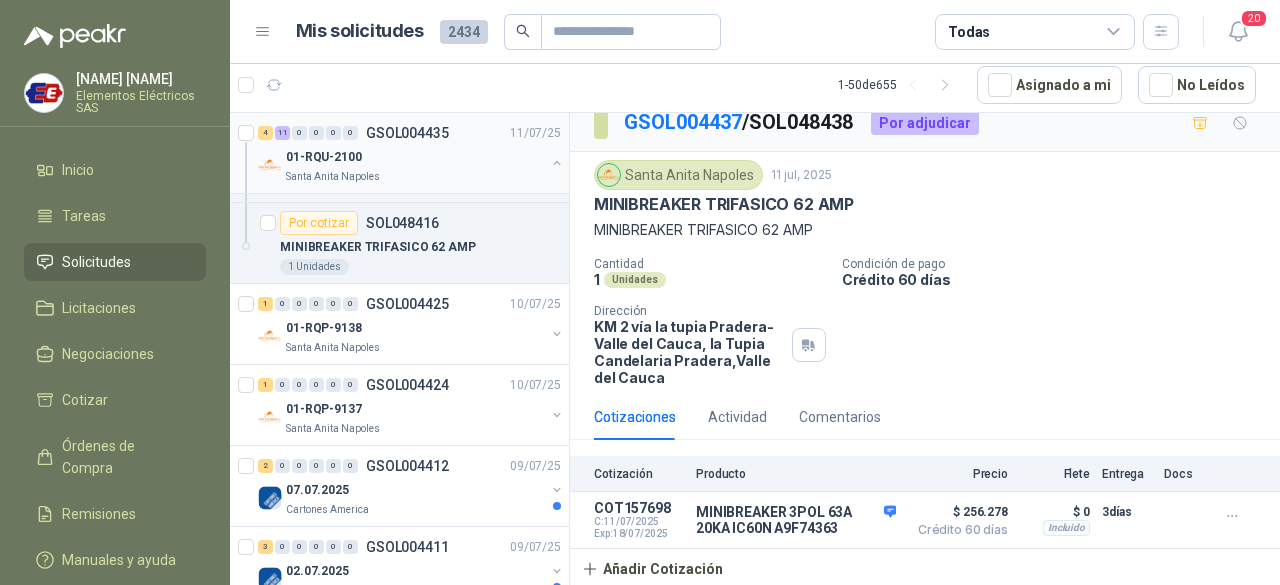 click on "4 11 0 0 0 0 GSOL004435 [DATE] 01-RQU-2100 [CITY] [NEIGHBORHOOD]" at bounding box center (399, 153) 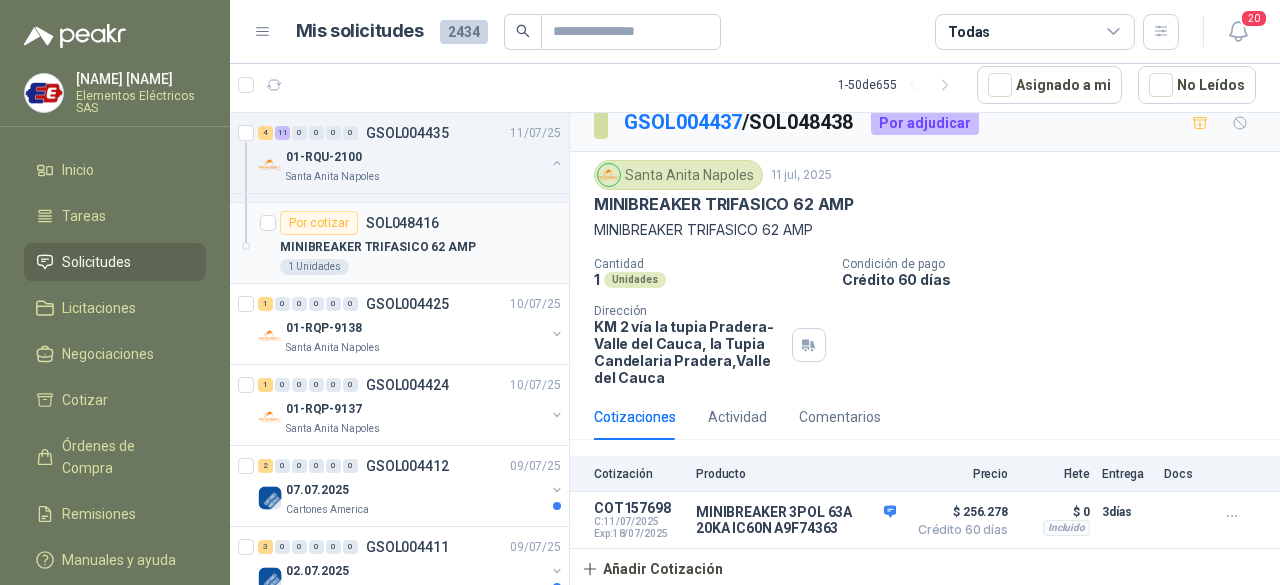 click on "Por cotizar SOL048416" at bounding box center [420, 223] 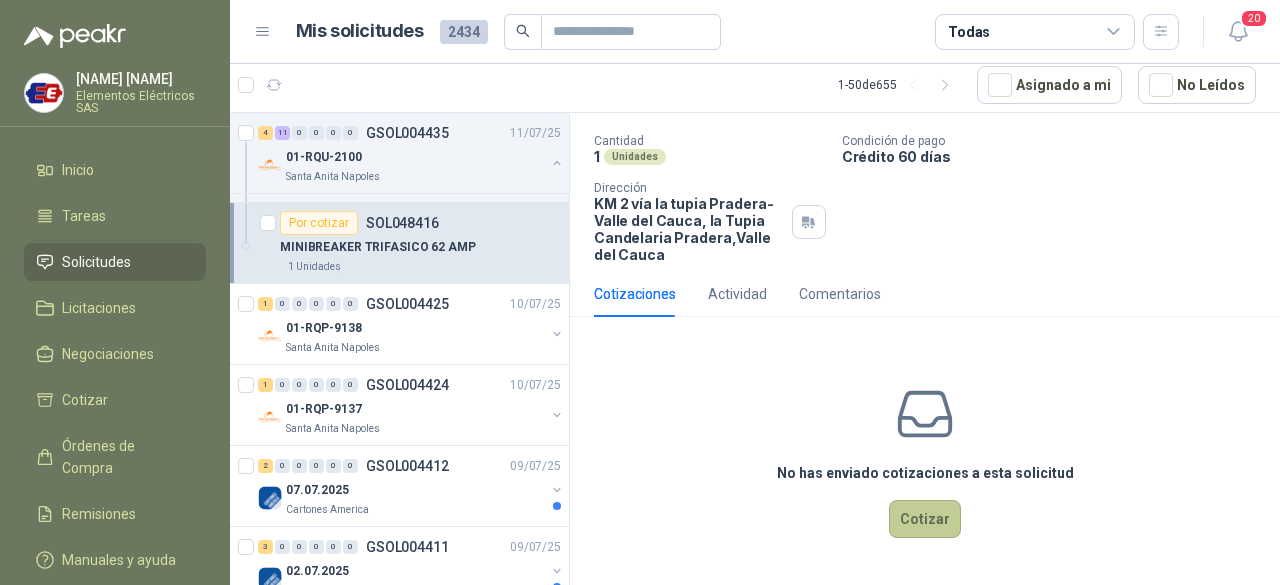 click on "Cotizar" at bounding box center [925, 519] 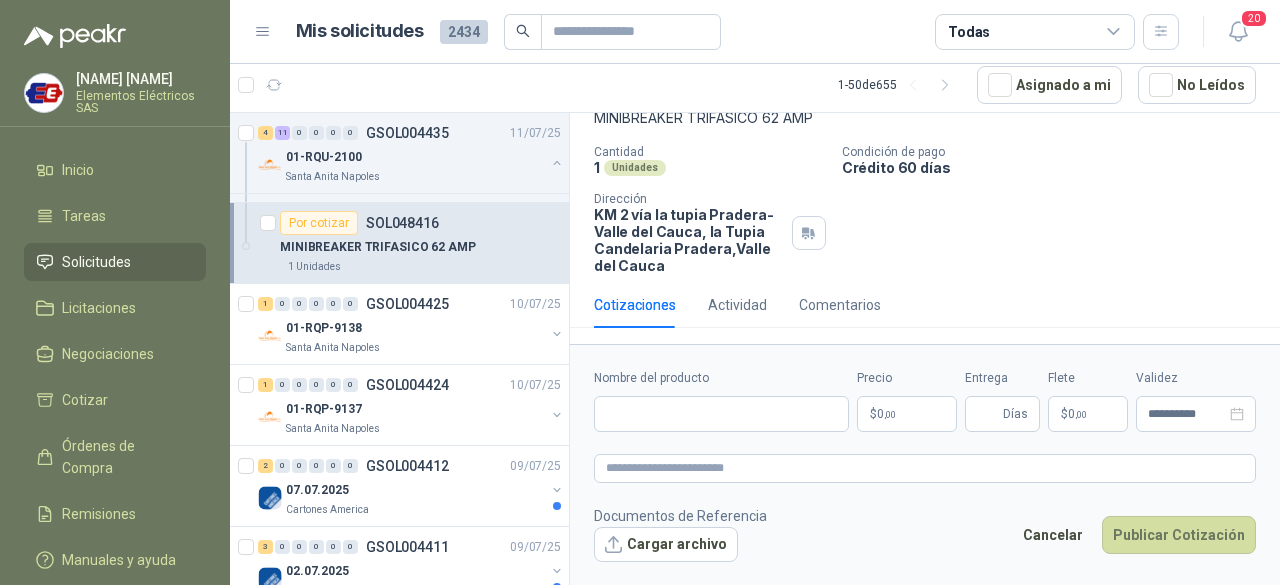 scroll, scrollTop: 127, scrollLeft: 0, axis: vertical 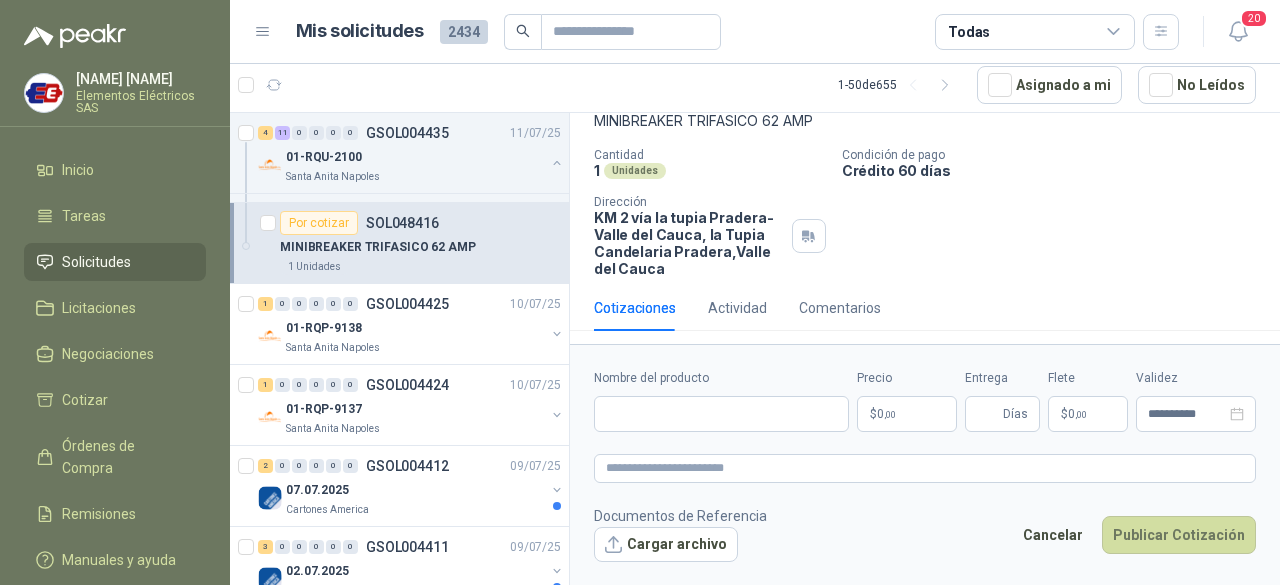 type 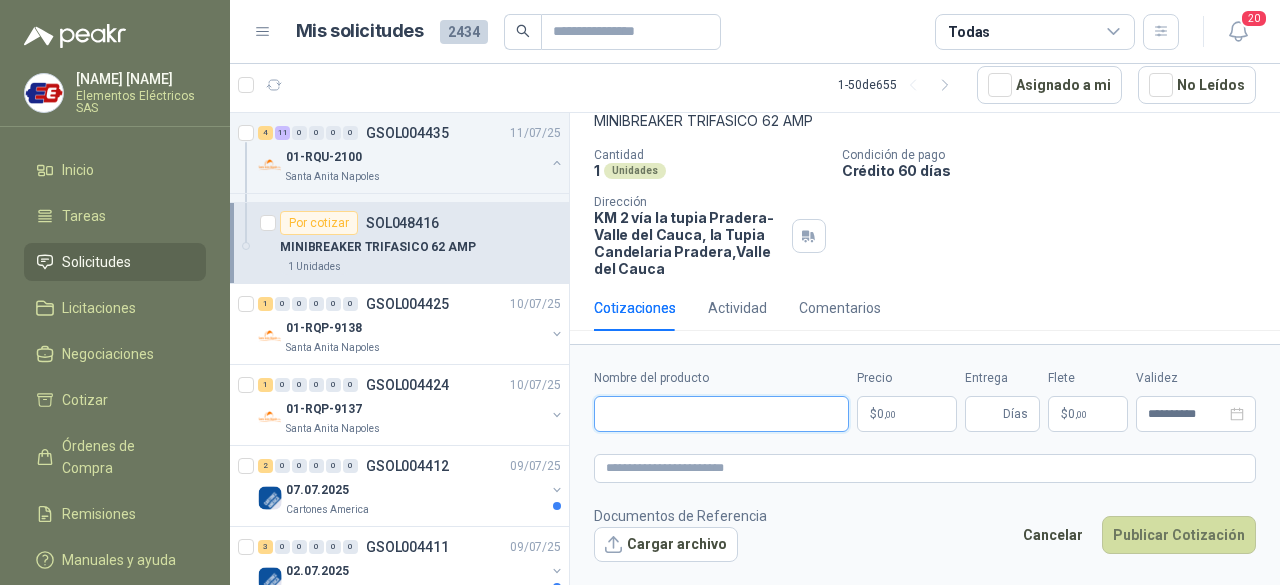 click on "Nombre del producto" at bounding box center (721, 414) 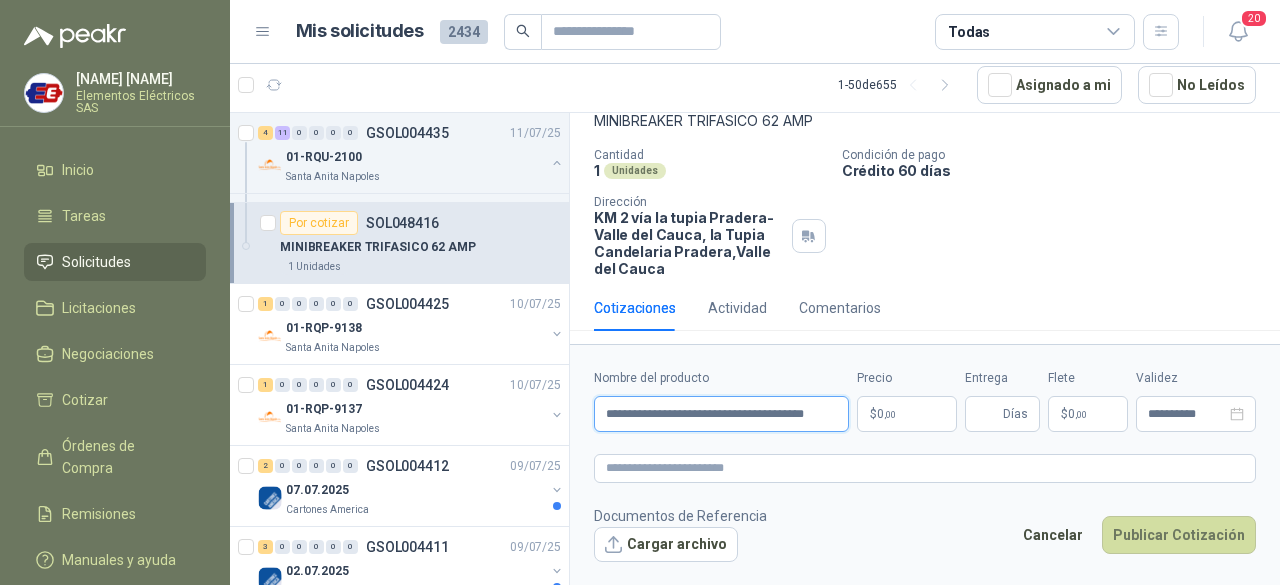 scroll, scrollTop: 0, scrollLeft: 26, axis: horizontal 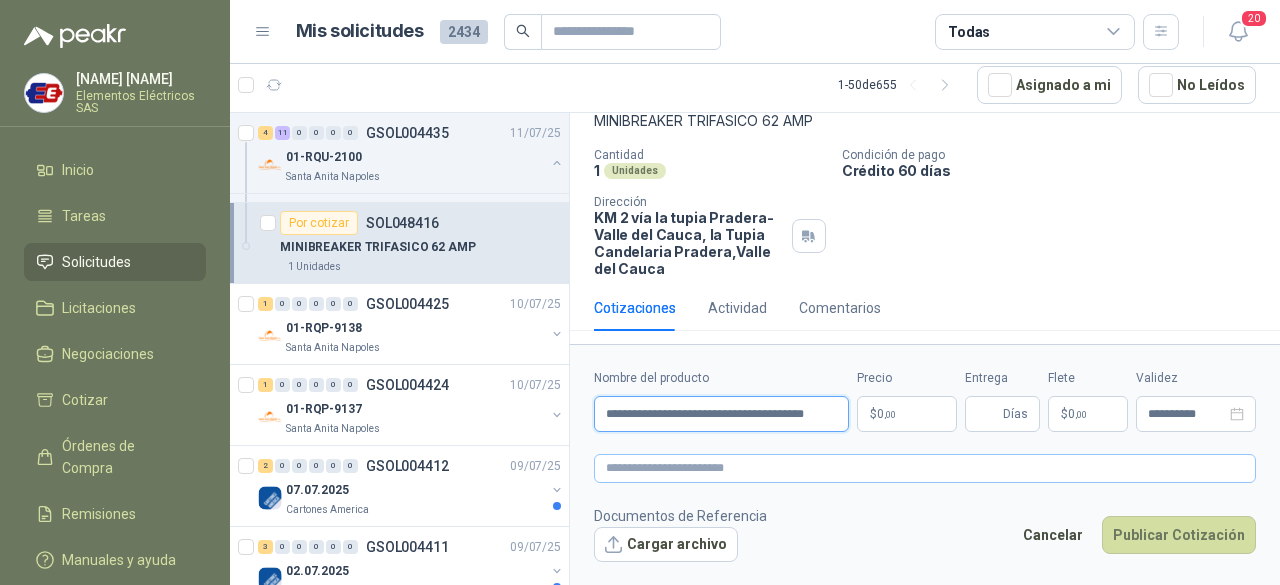 type on "**********" 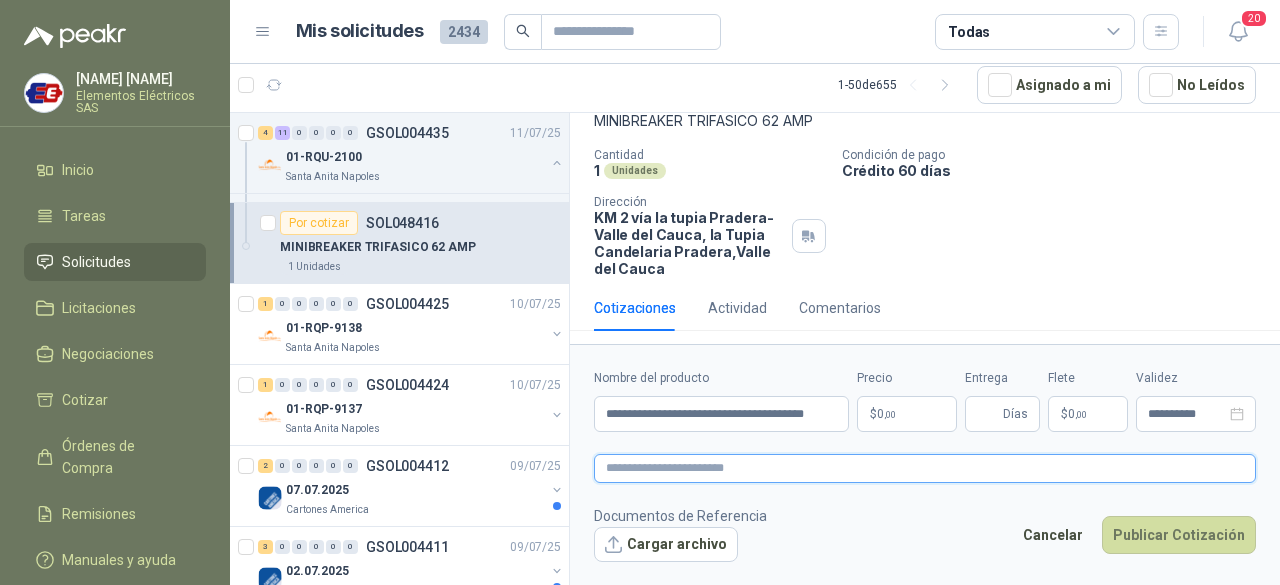 scroll, scrollTop: 0, scrollLeft: 0, axis: both 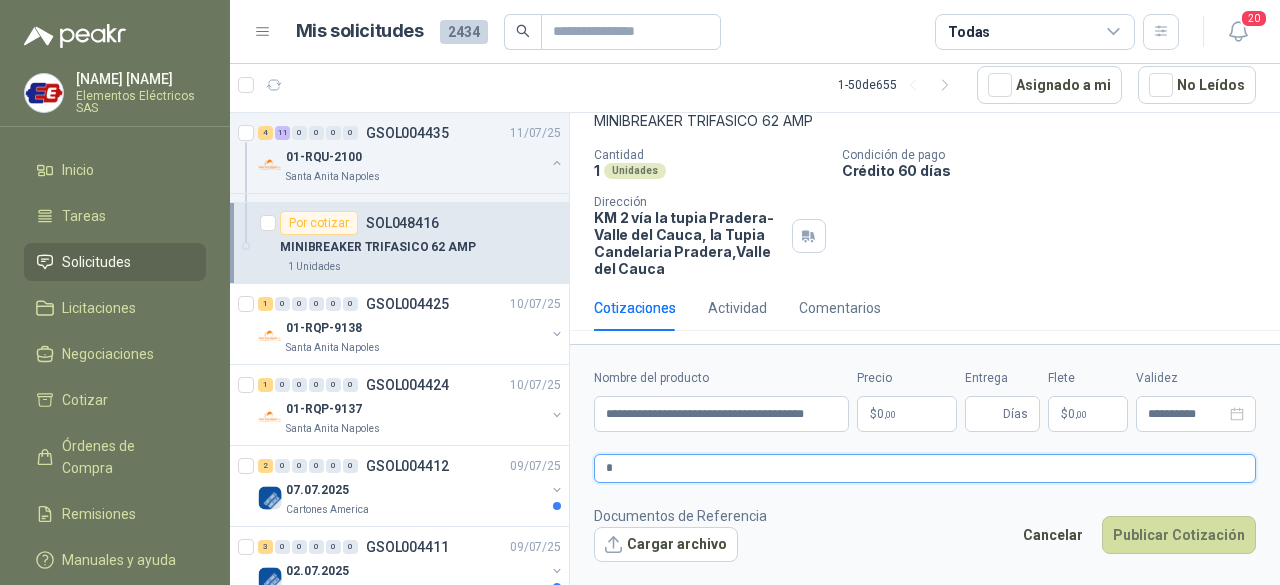 type 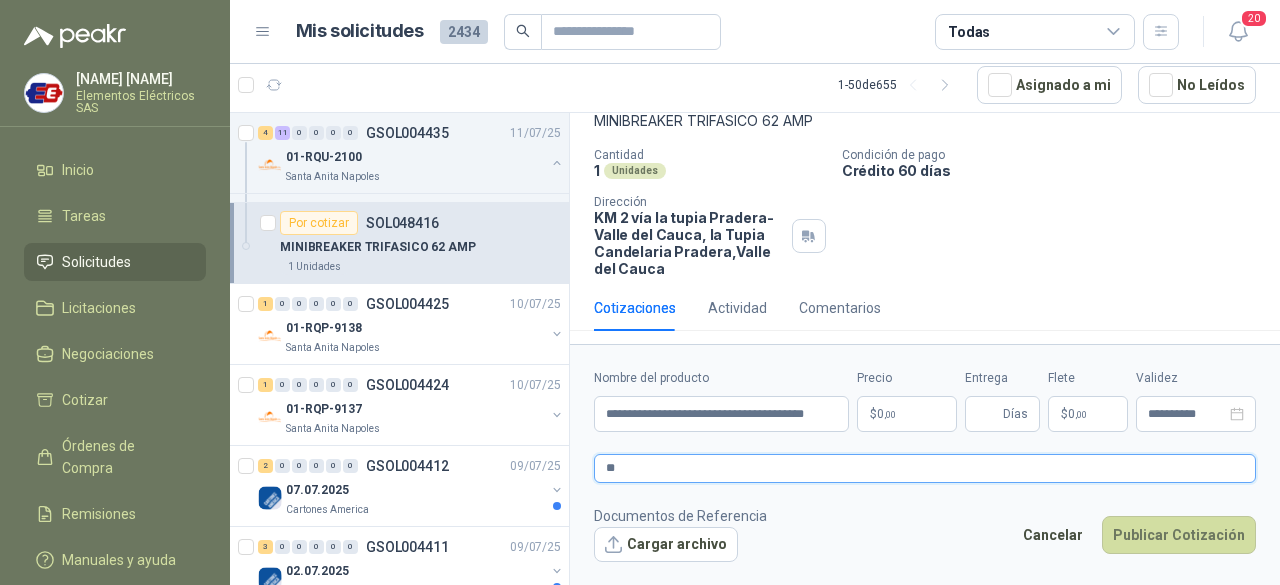 type 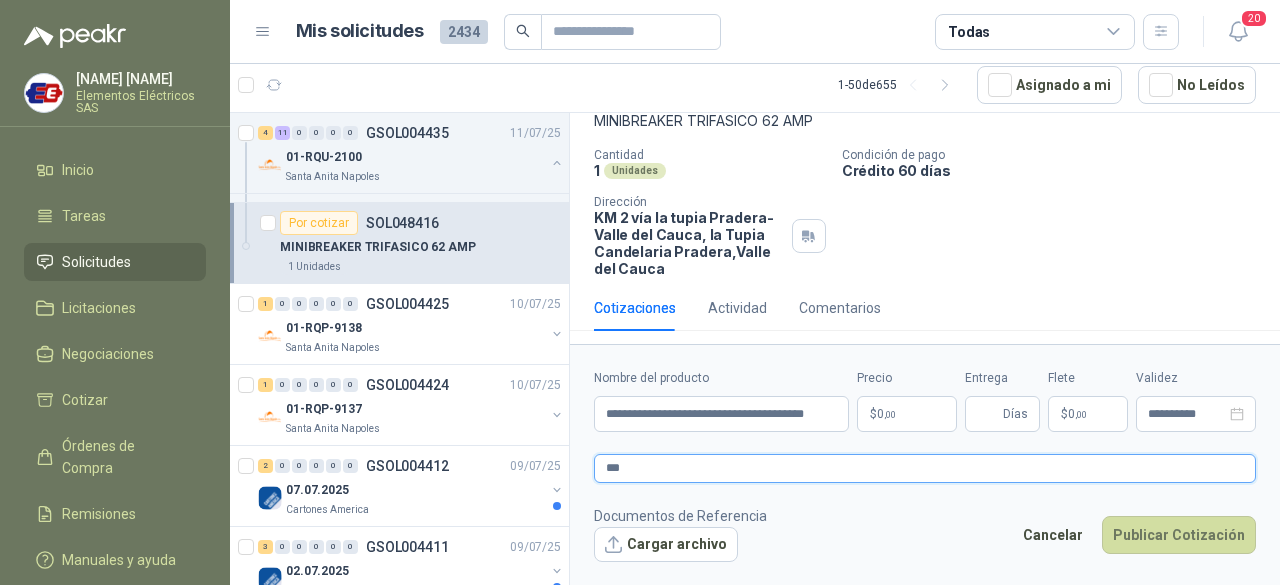 type 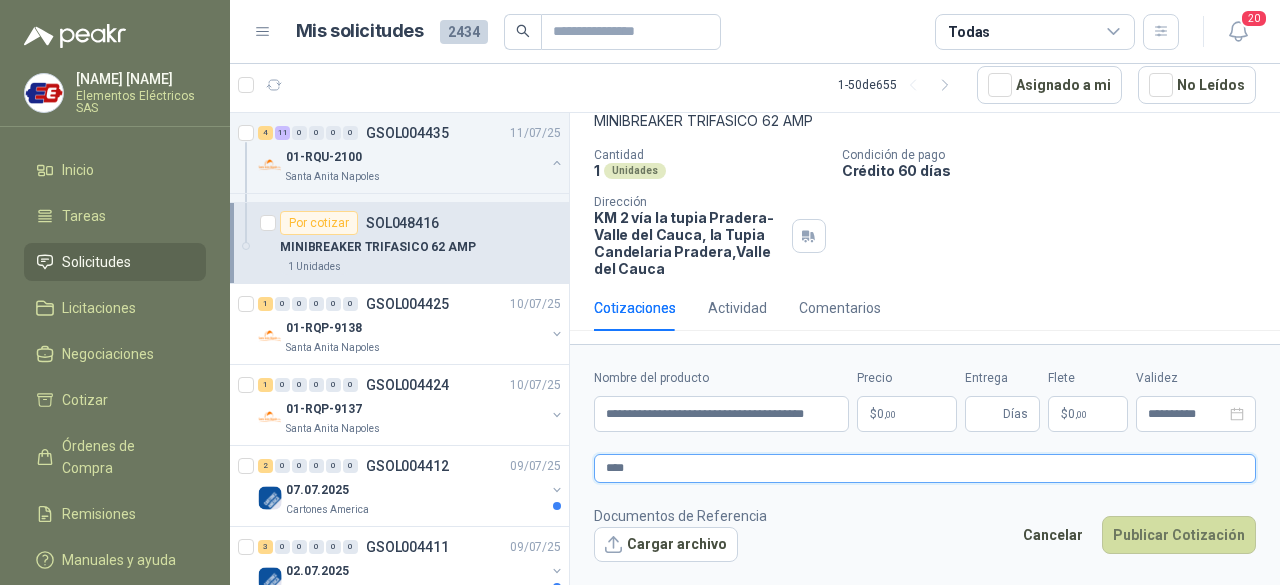type 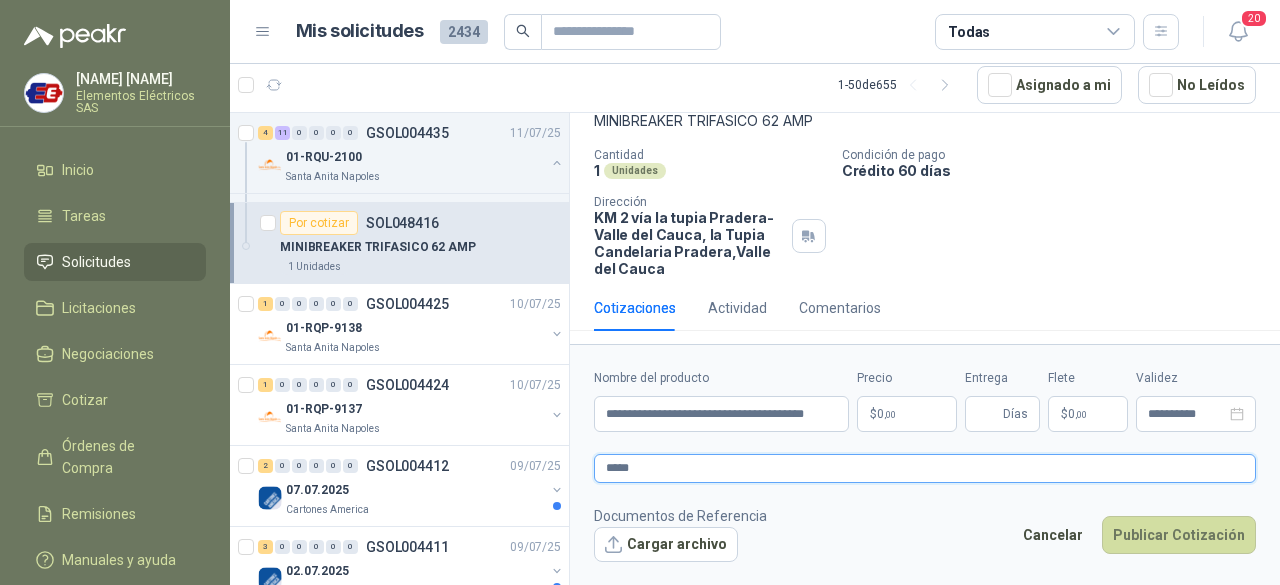 type 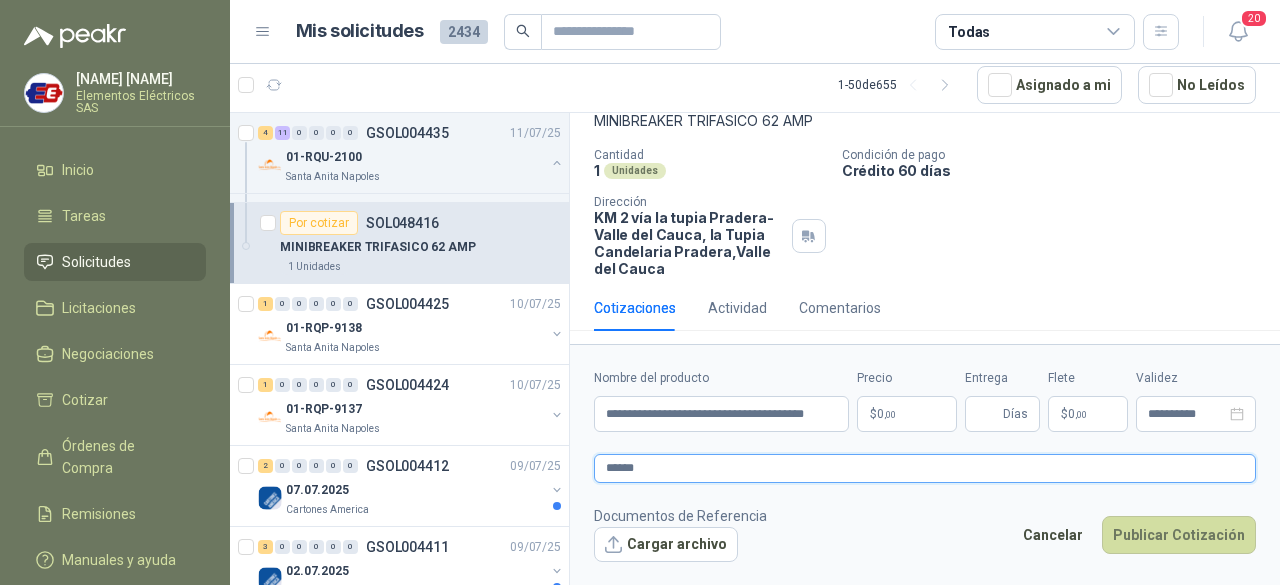 type 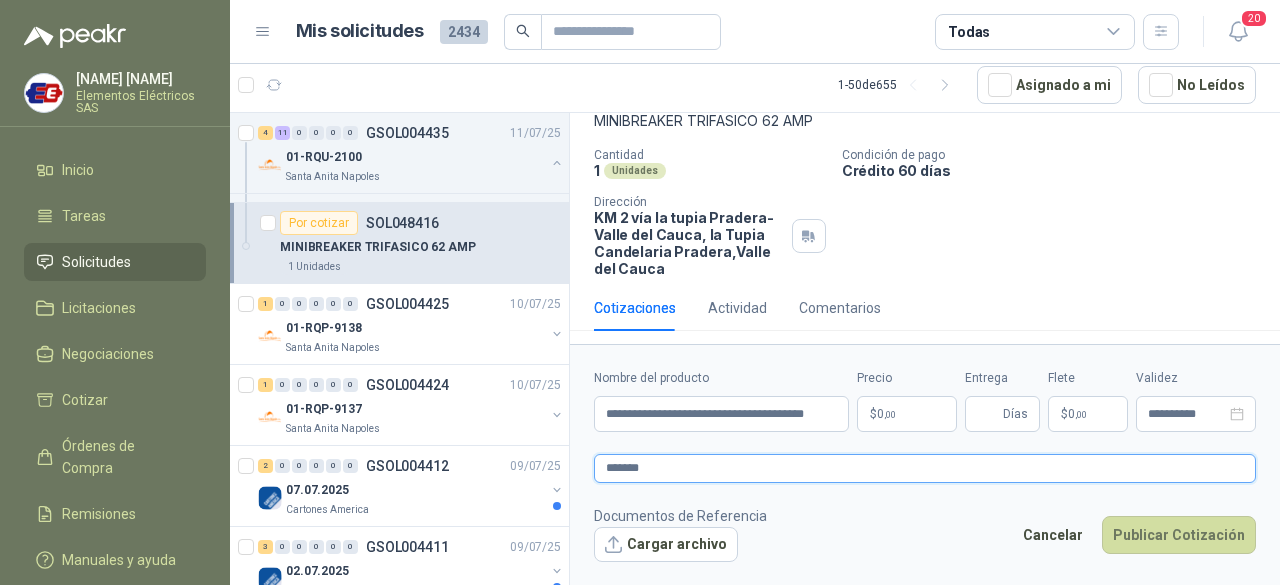 type 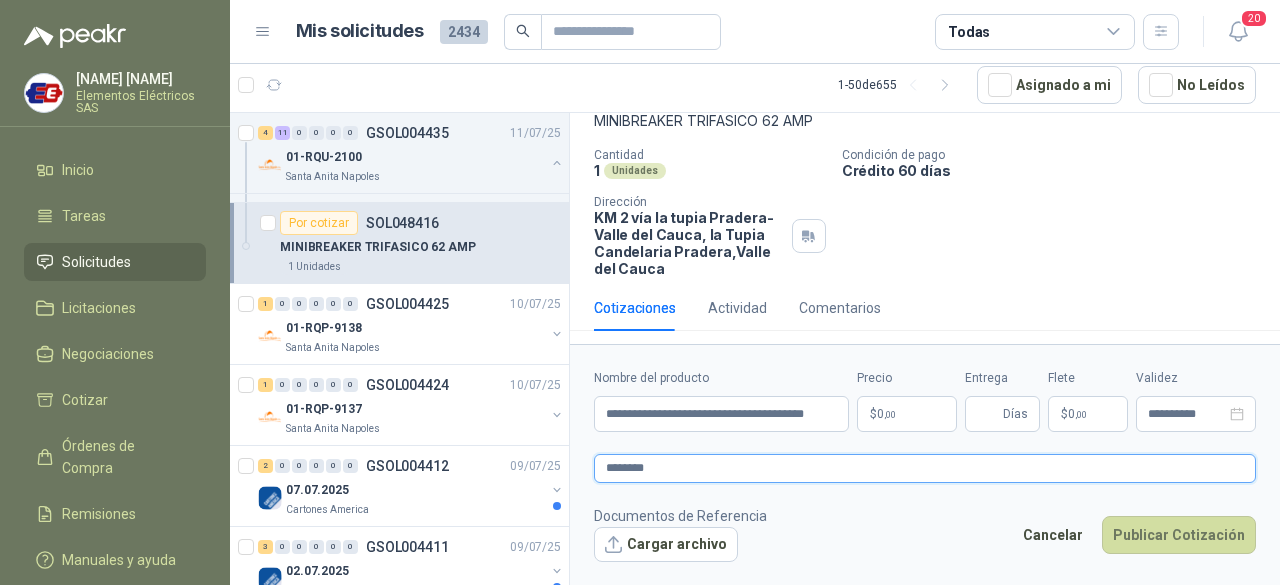 type 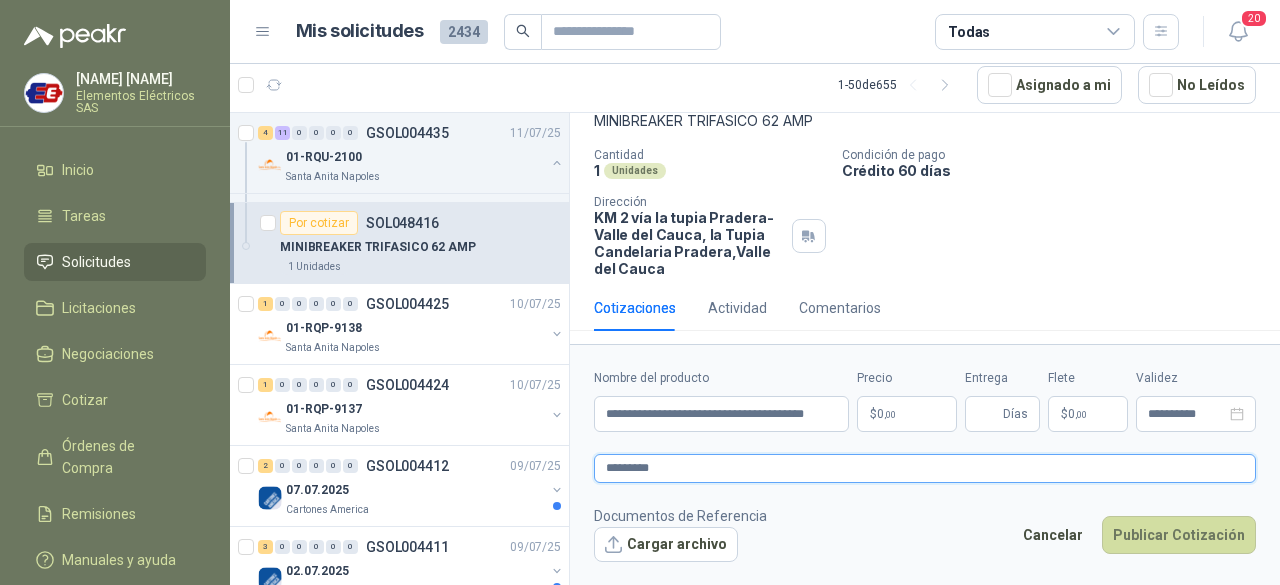 type on "*********" 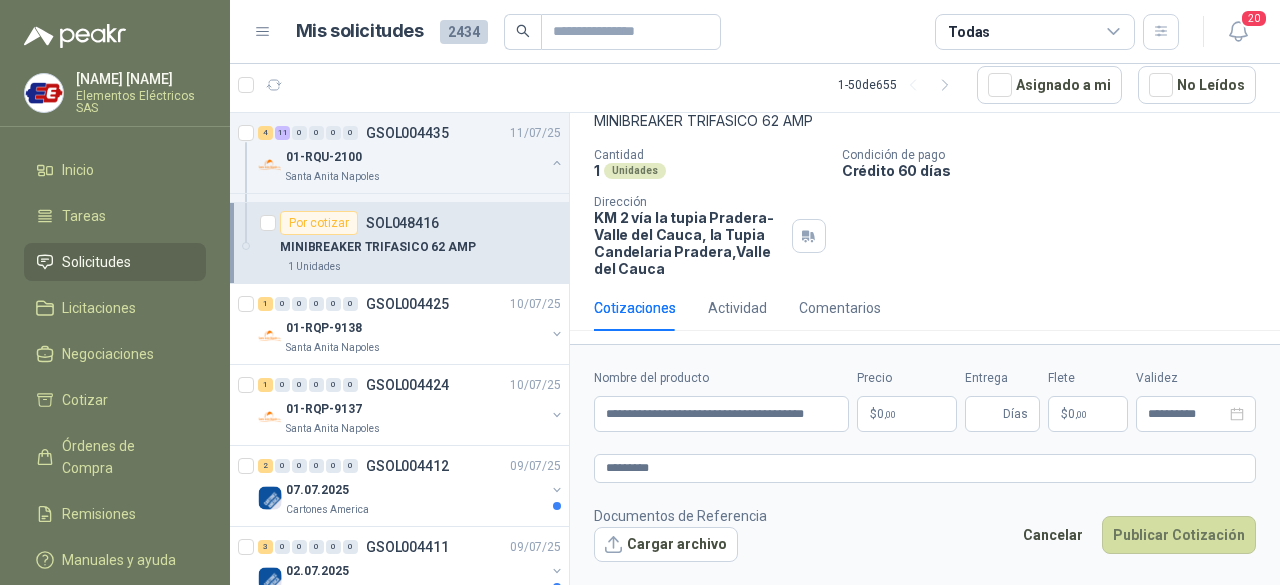 click on ",00" at bounding box center [890, 414] 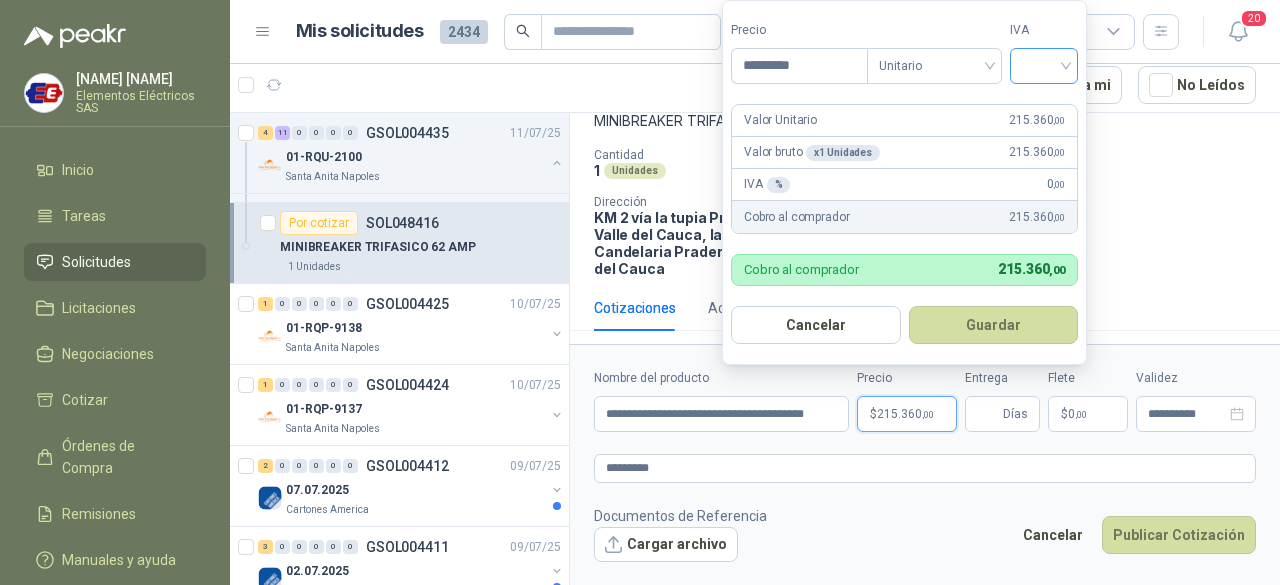 type on "*********" 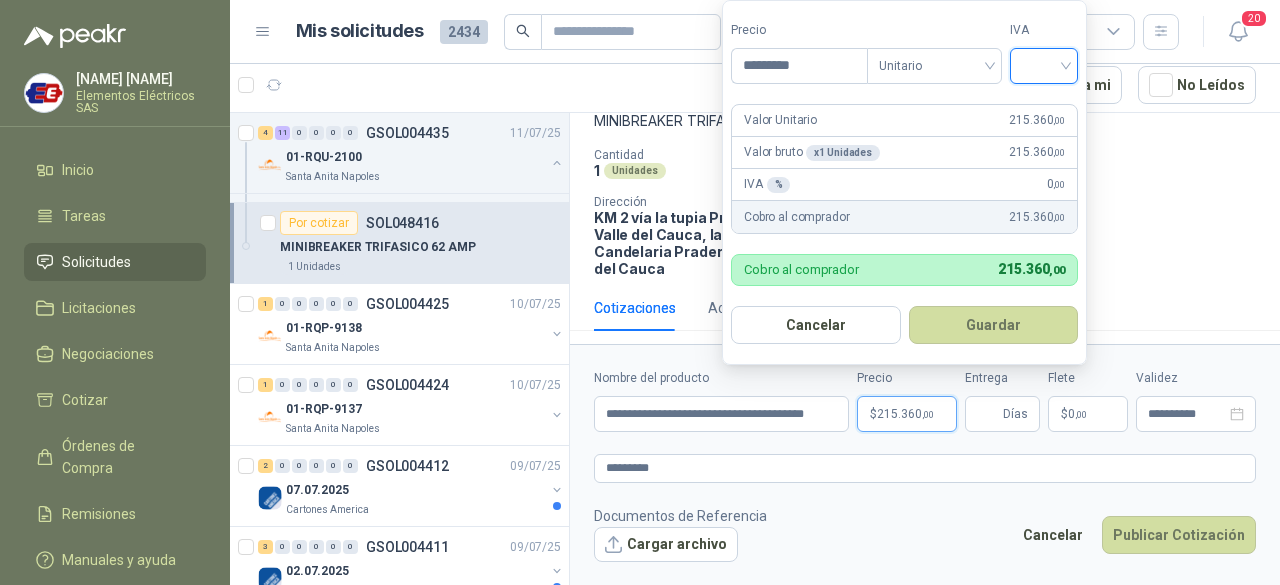 click at bounding box center (1044, 64) 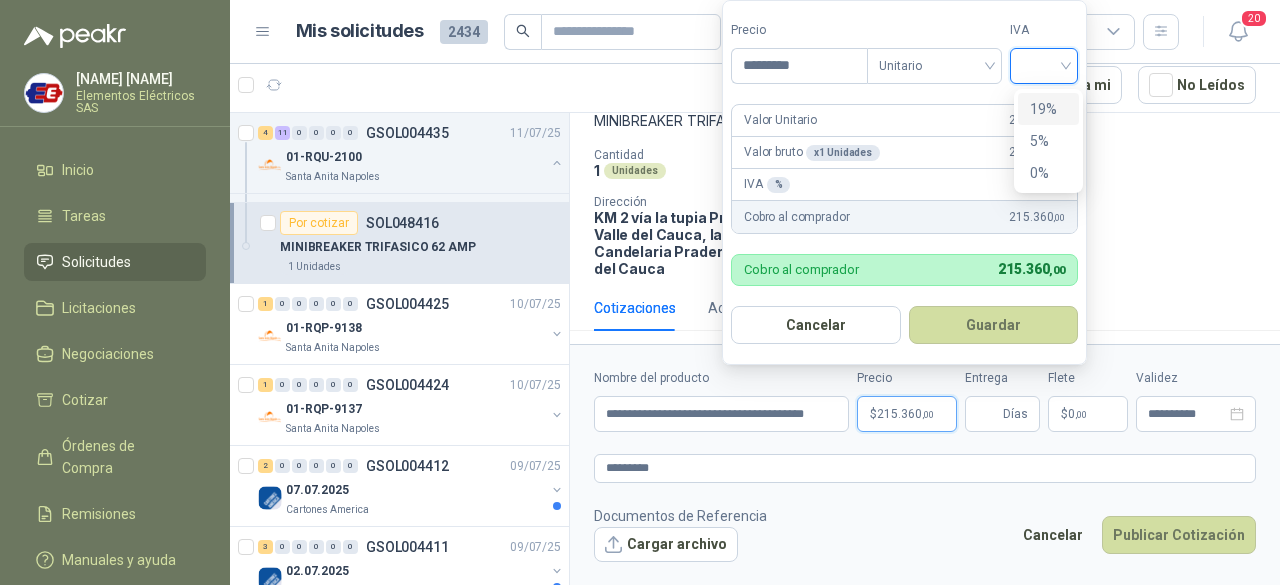 click on "19 5 19% 5% 0%" at bounding box center [1048, 141] 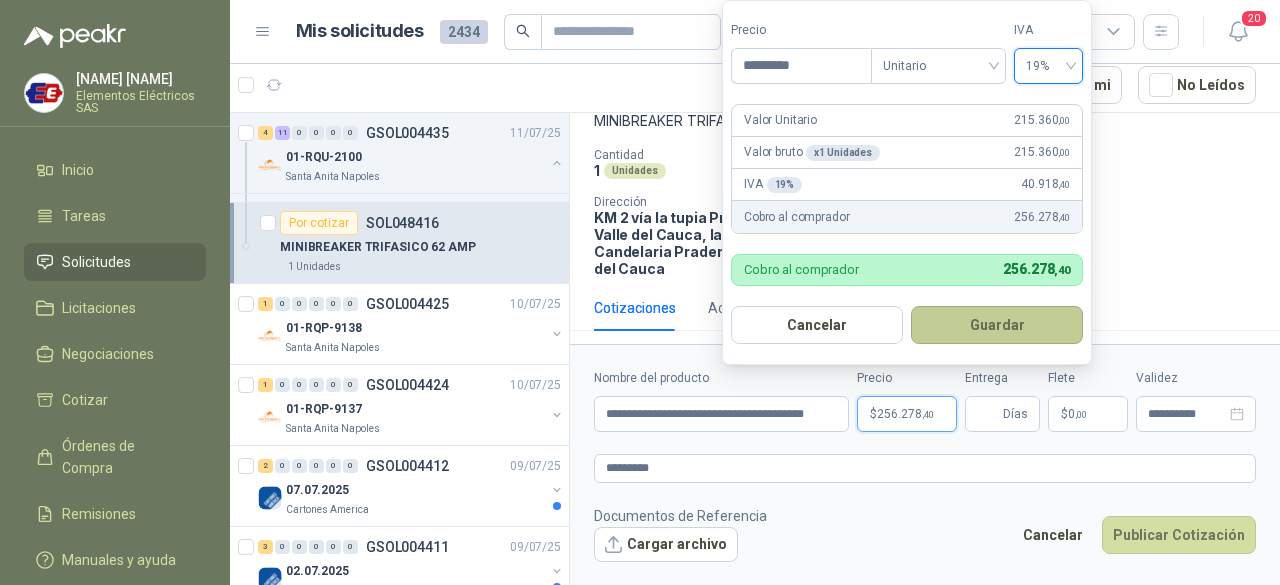click on "Guardar" at bounding box center [997, 325] 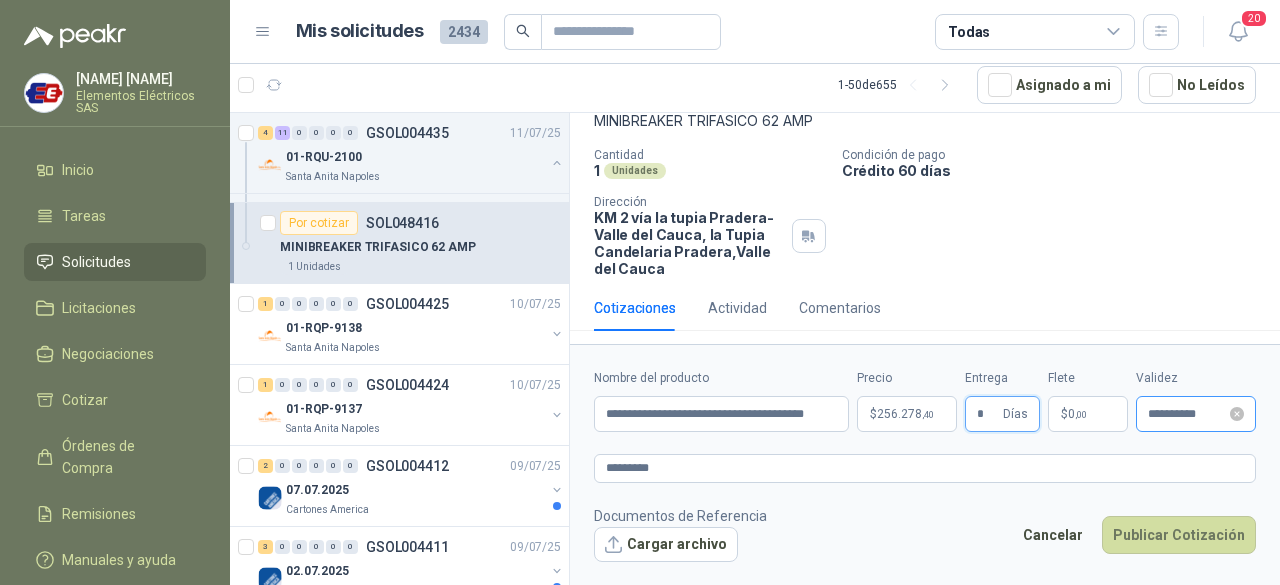 type on "*" 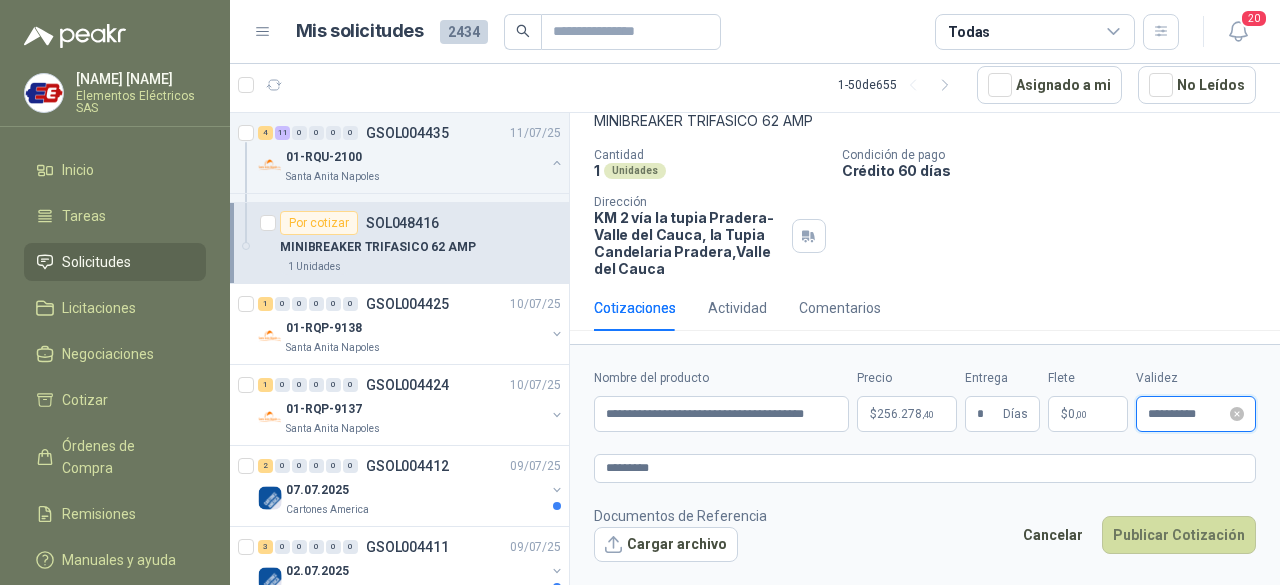 click on "**********" at bounding box center [1187, 414] 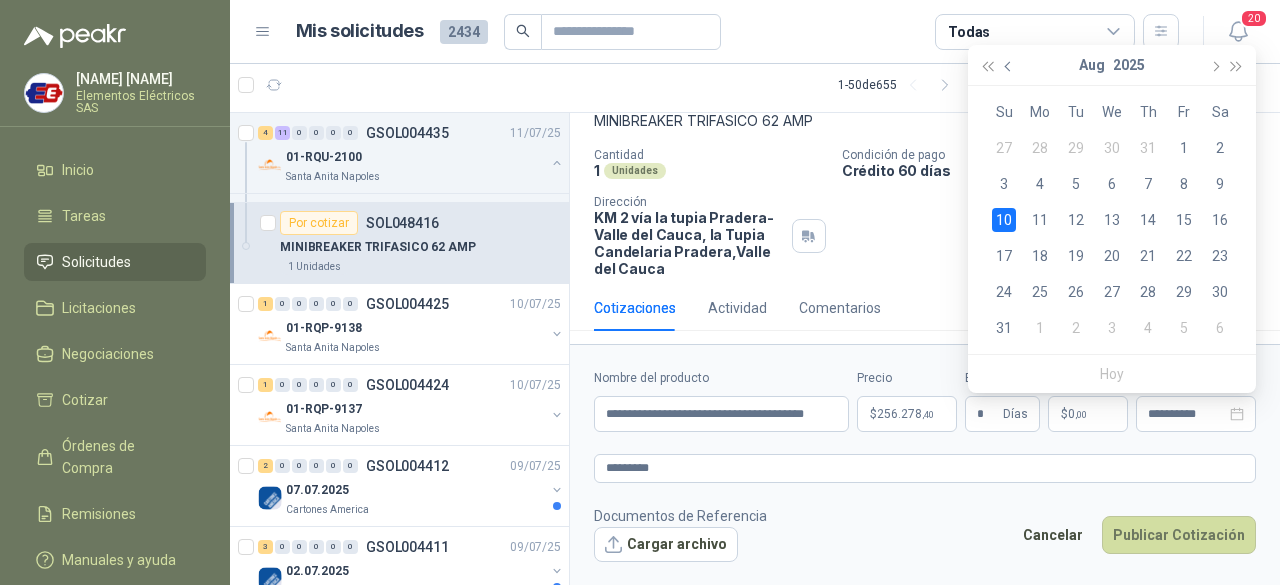 click at bounding box center [1009, 65] 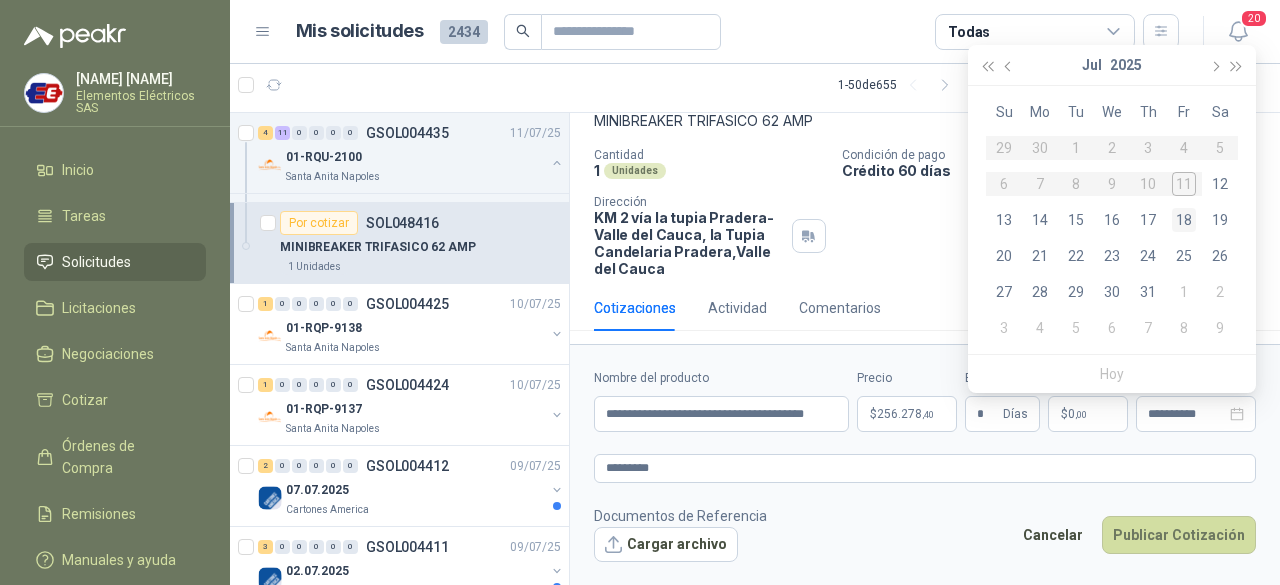 type on "**********" 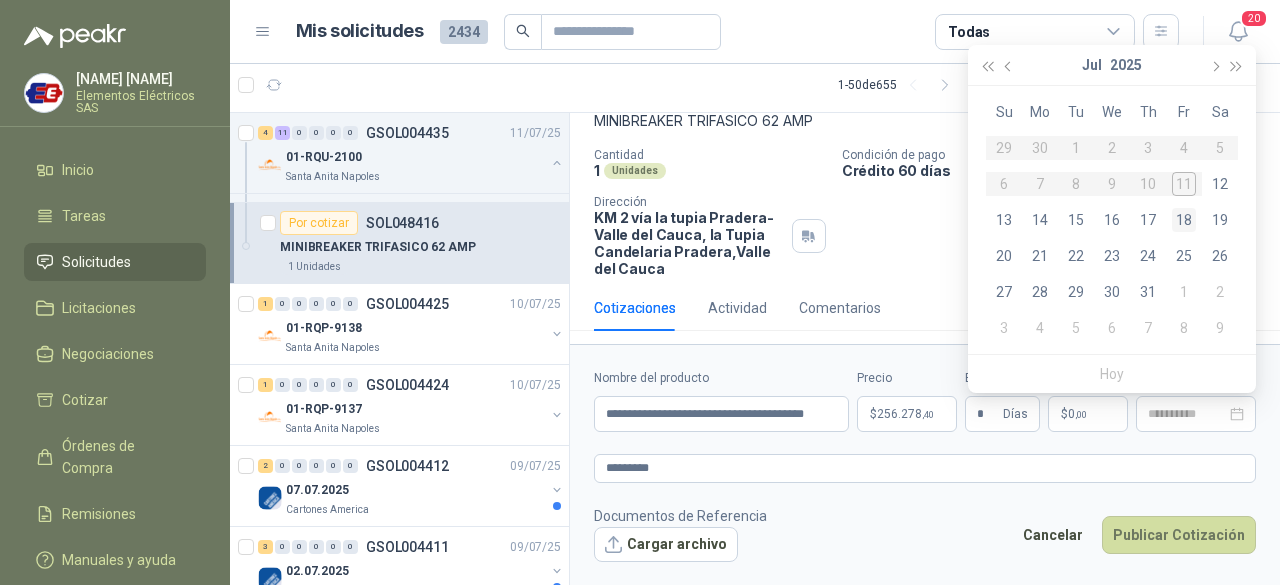 click on "18" at bounding box center (1184, 220) 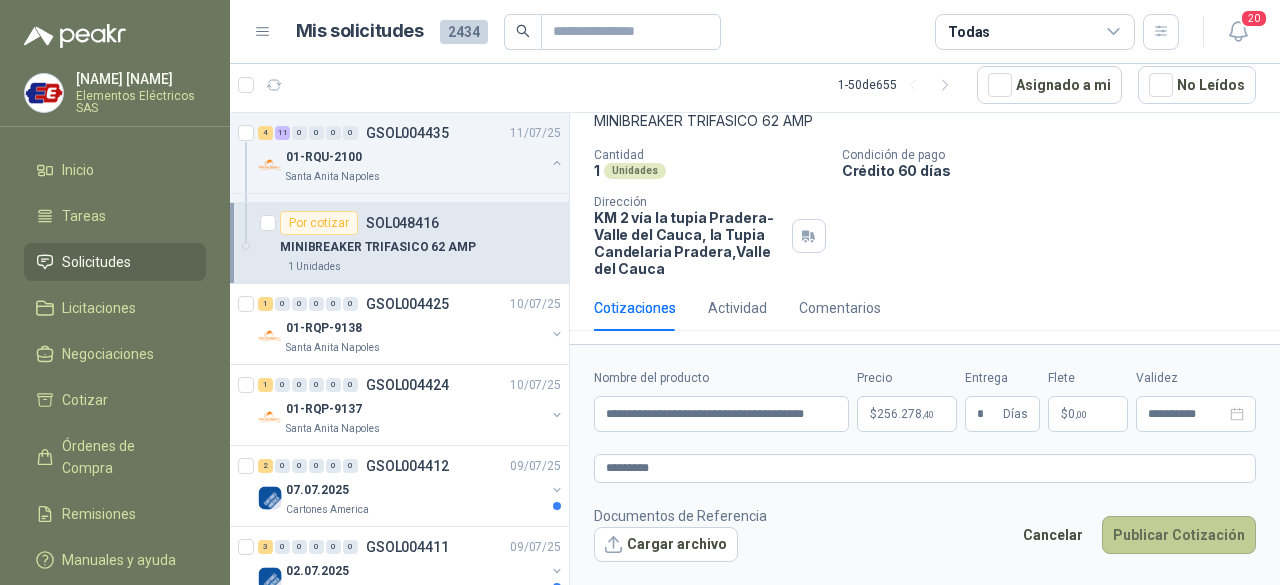 click on "Publicar Cotización" at bounding box center [1179, 535] 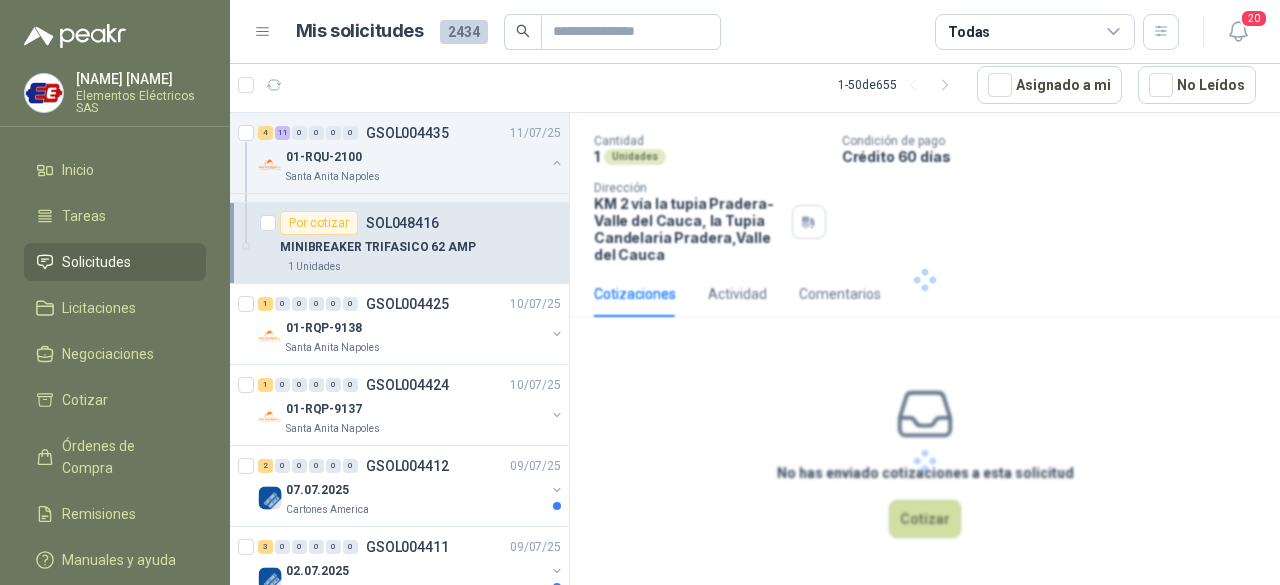 scroll, scrollTop: 18, scrollLeft: 0, axis: vertical 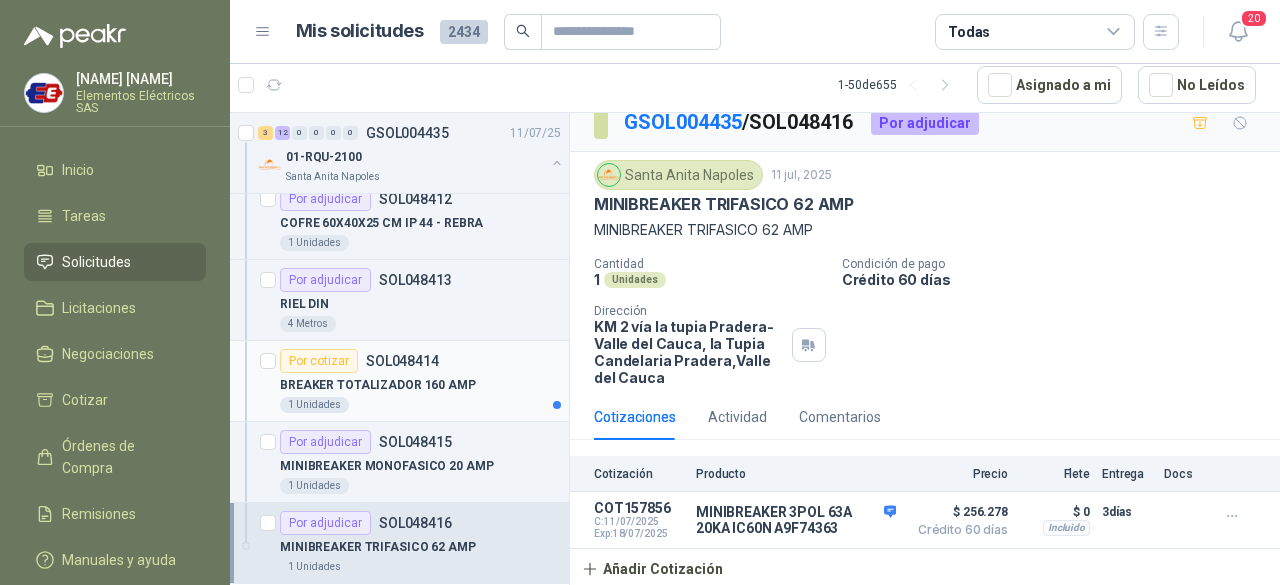 click on "BREAKER TOTALIZADOR 160 AMP" at bounding box center (378, 385) 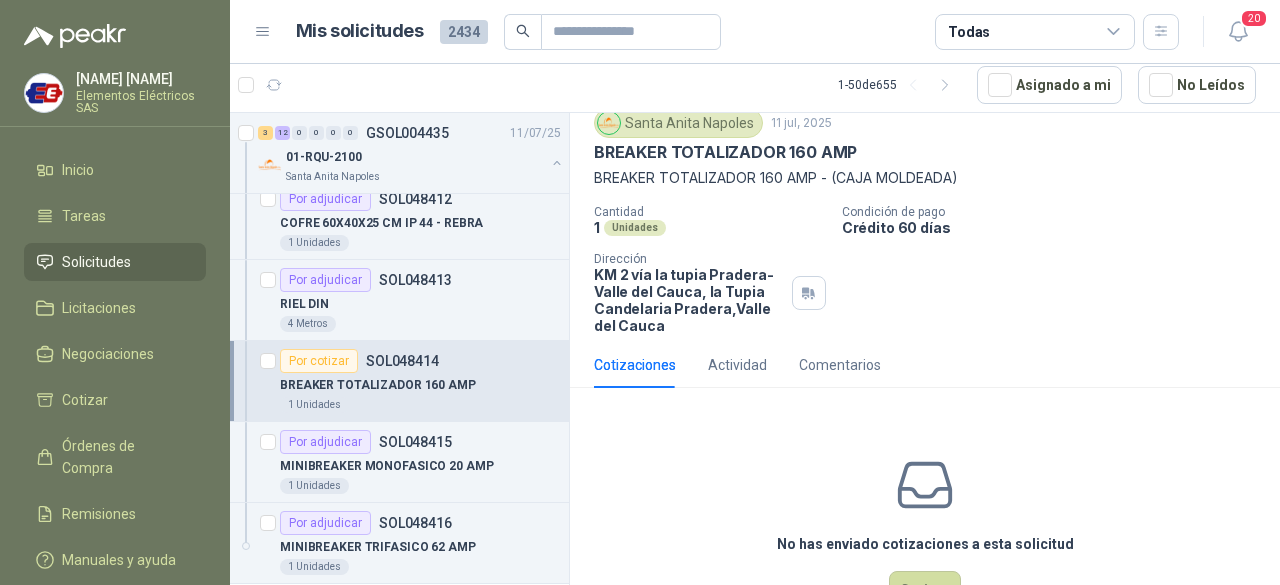 scroll, scrollTop: 0, scrollLeft: 0, axis: both 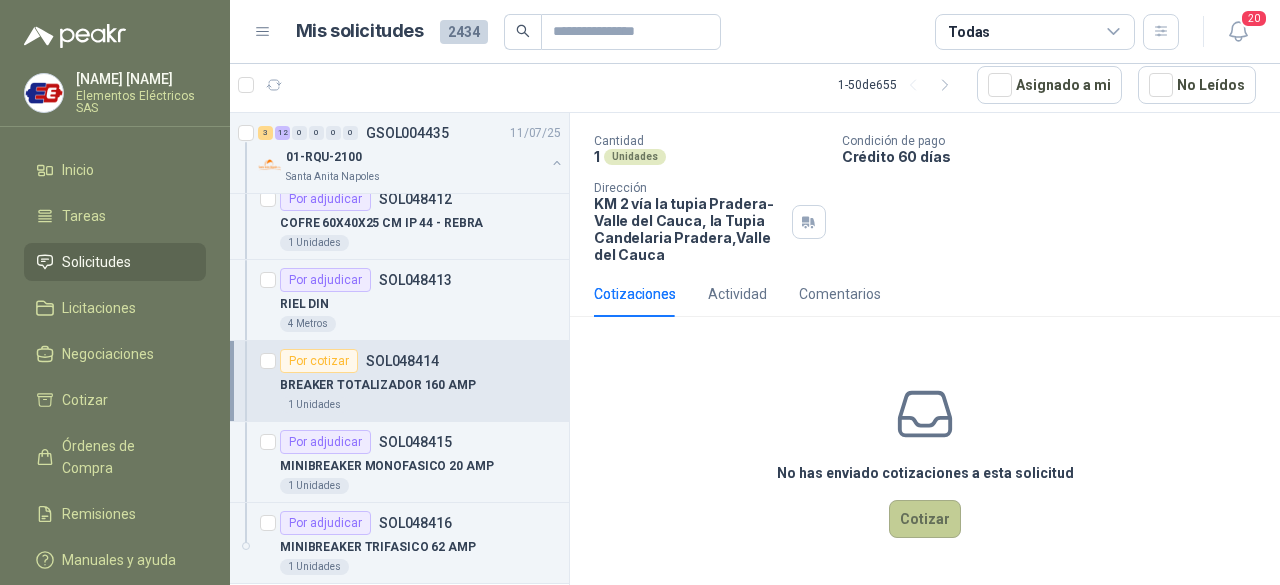click on "Cotizar" at bounding box center [925, 519] 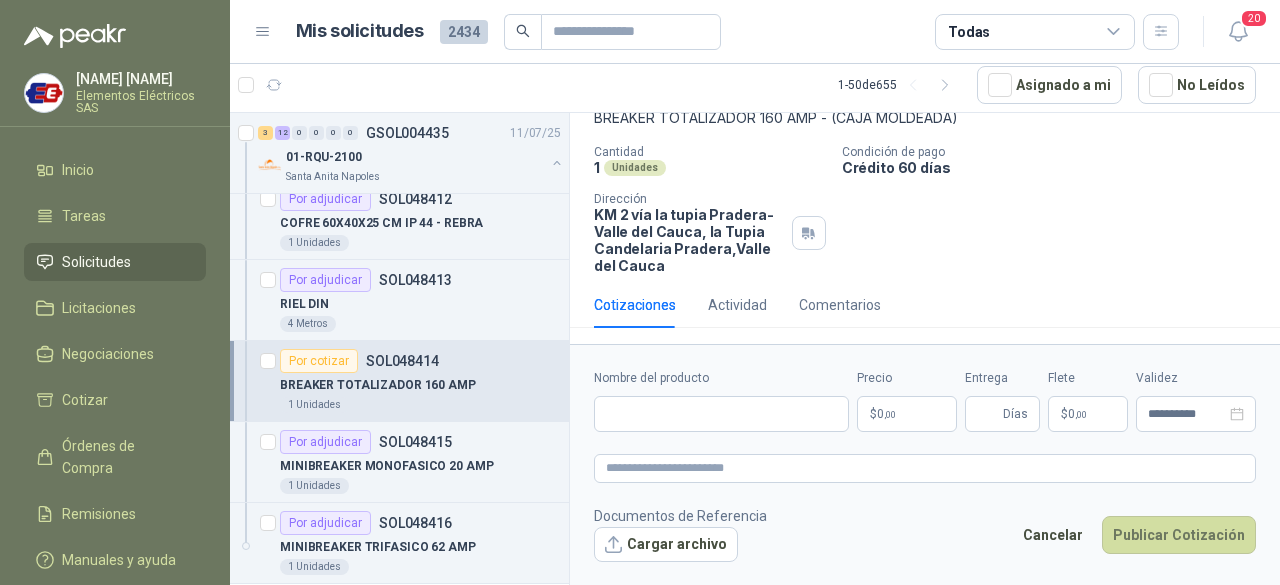 scroll, scrollTop: 127, scrollLeft: 0, axis: vertical 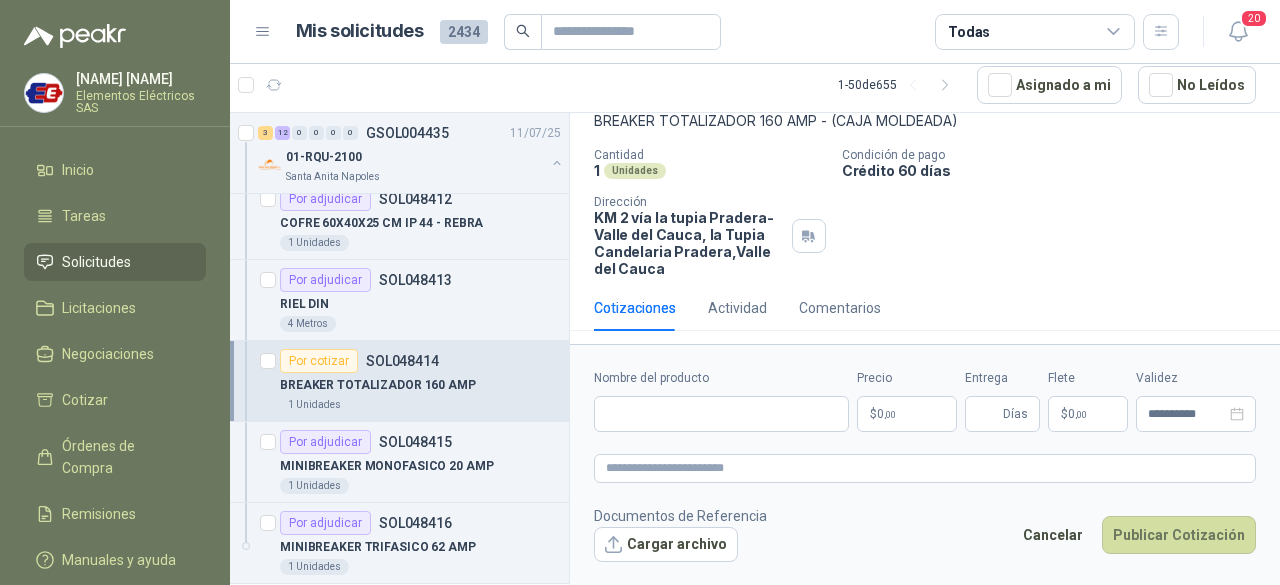type 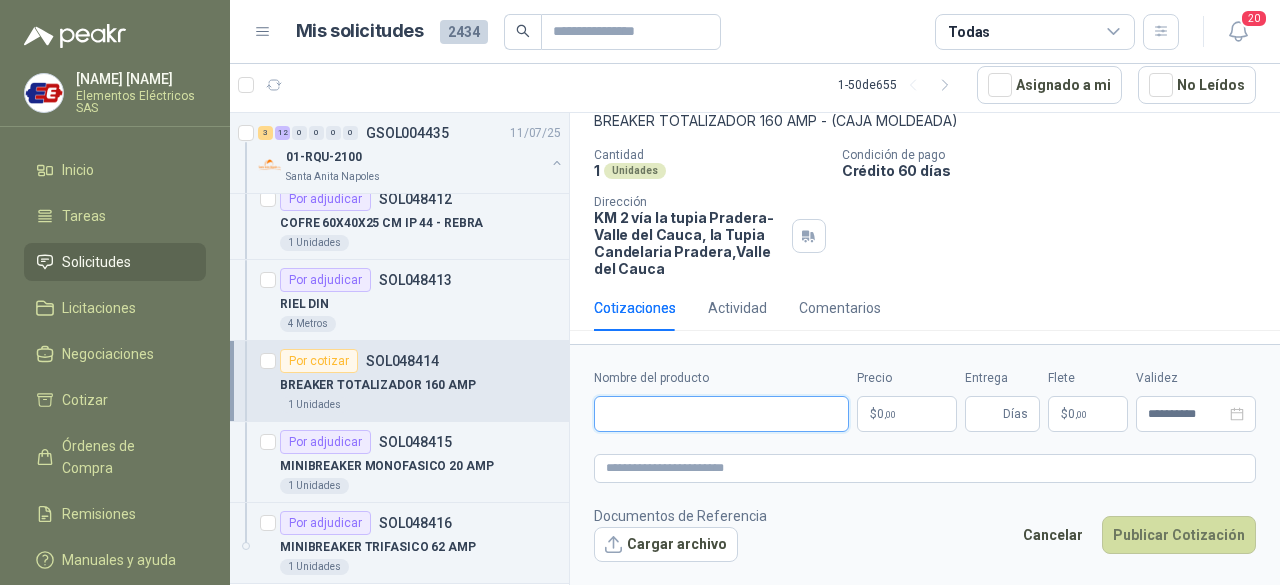 click on "Nombre del producto" at bounding box center [721, 414] 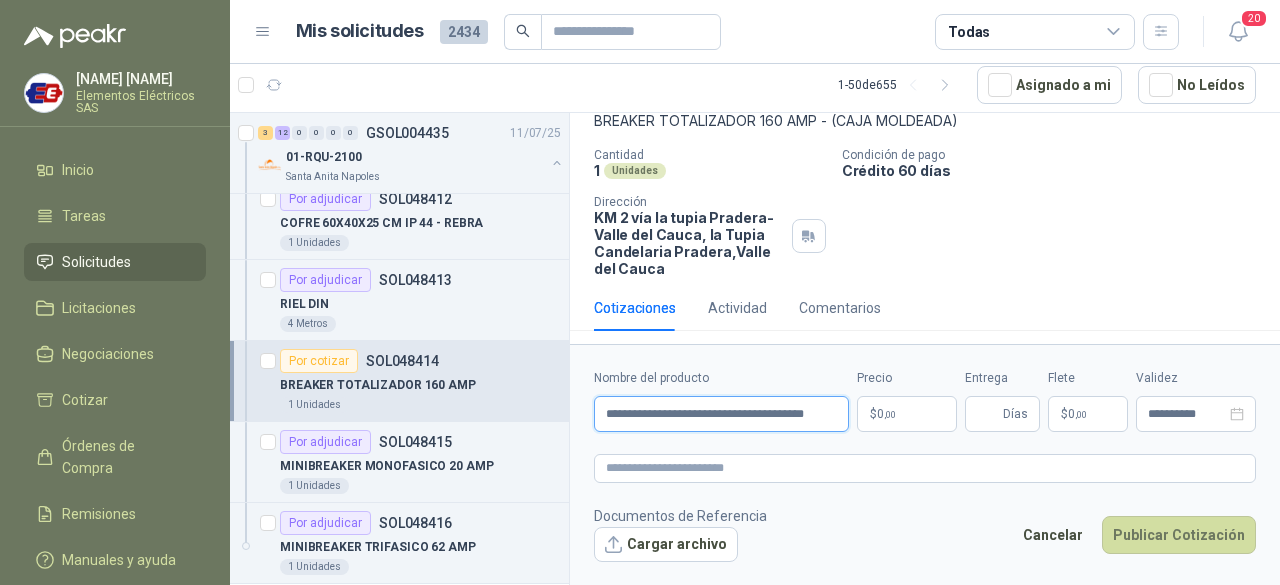 scroll, scrollTop: 0, scrollLeft: 38, axis: horizontal 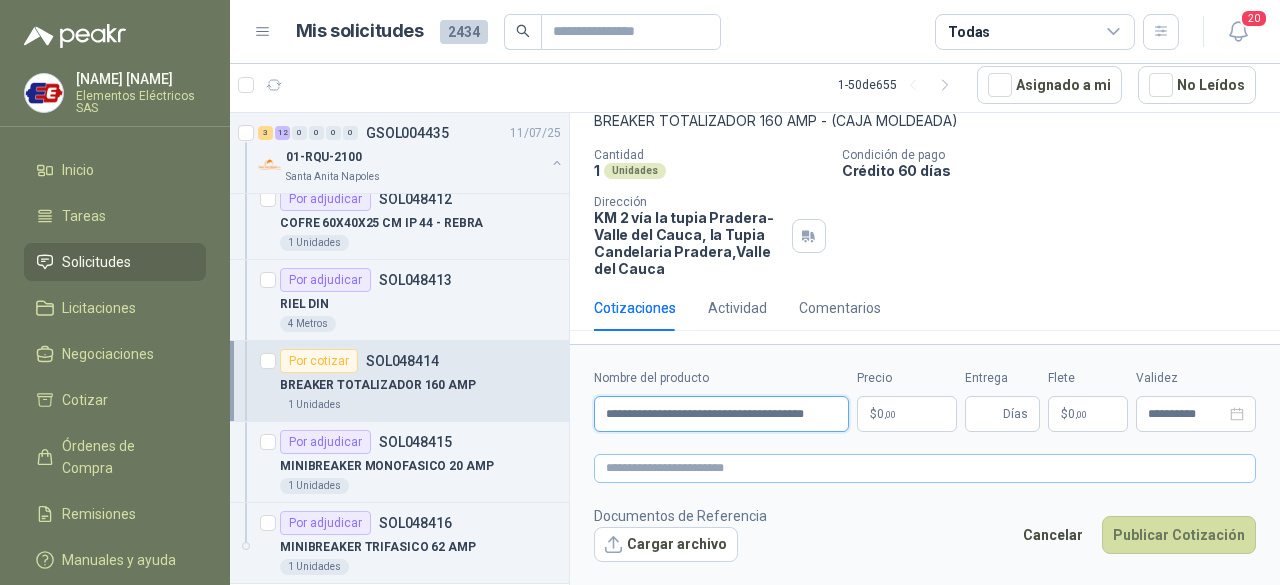type on "**********" 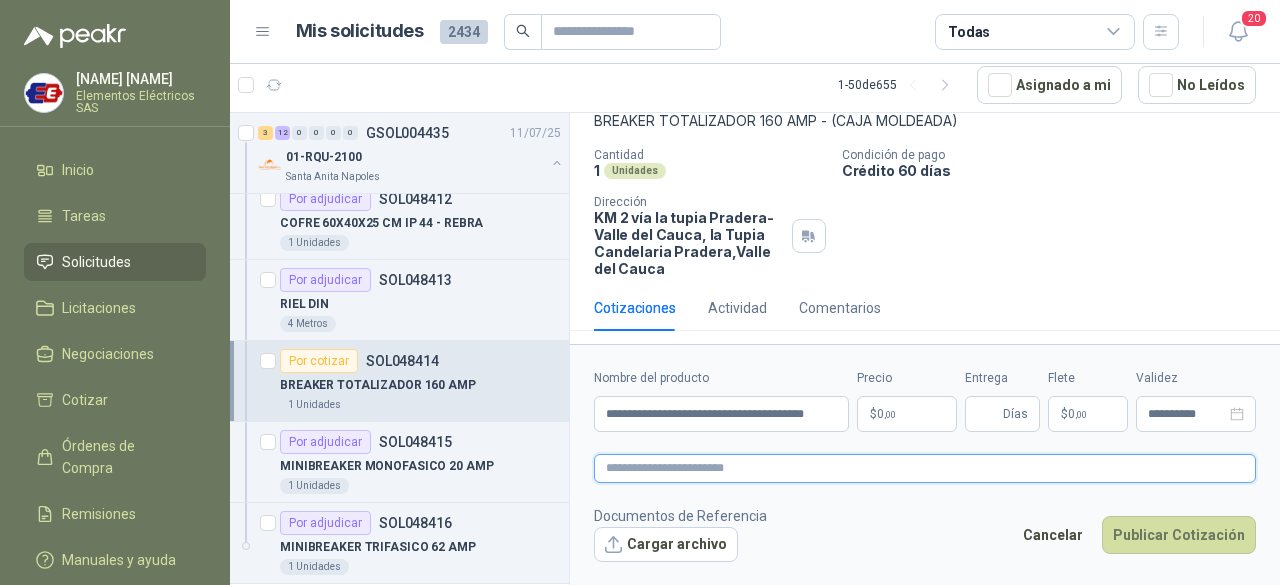 scroll, scrollTop: 0, scrollLeft: 0, axis: both 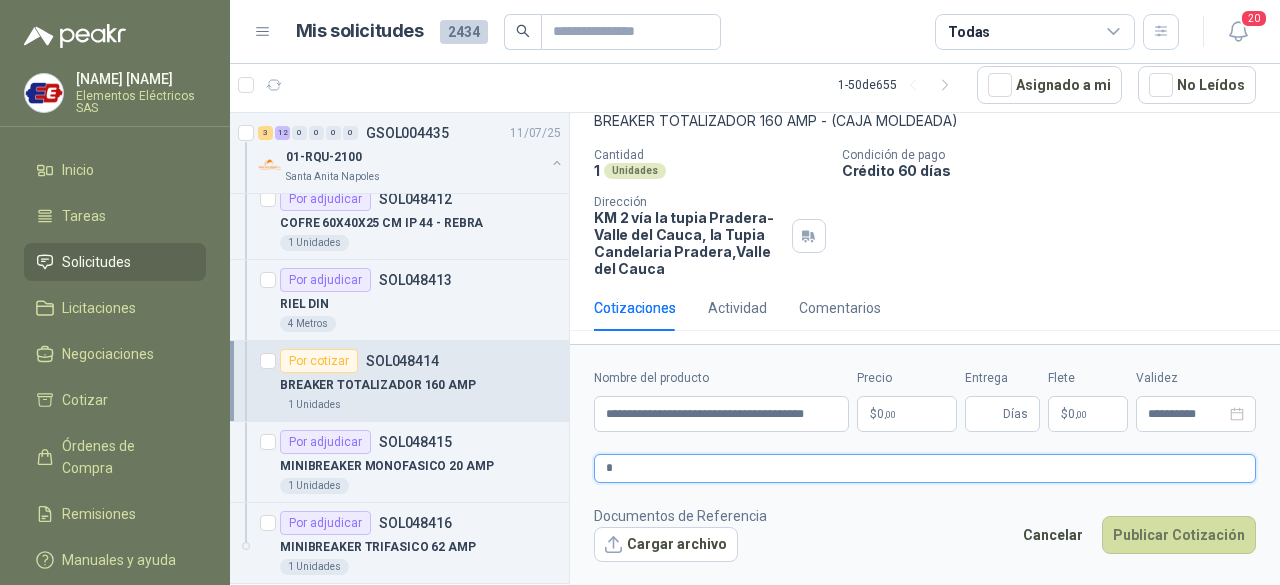 type 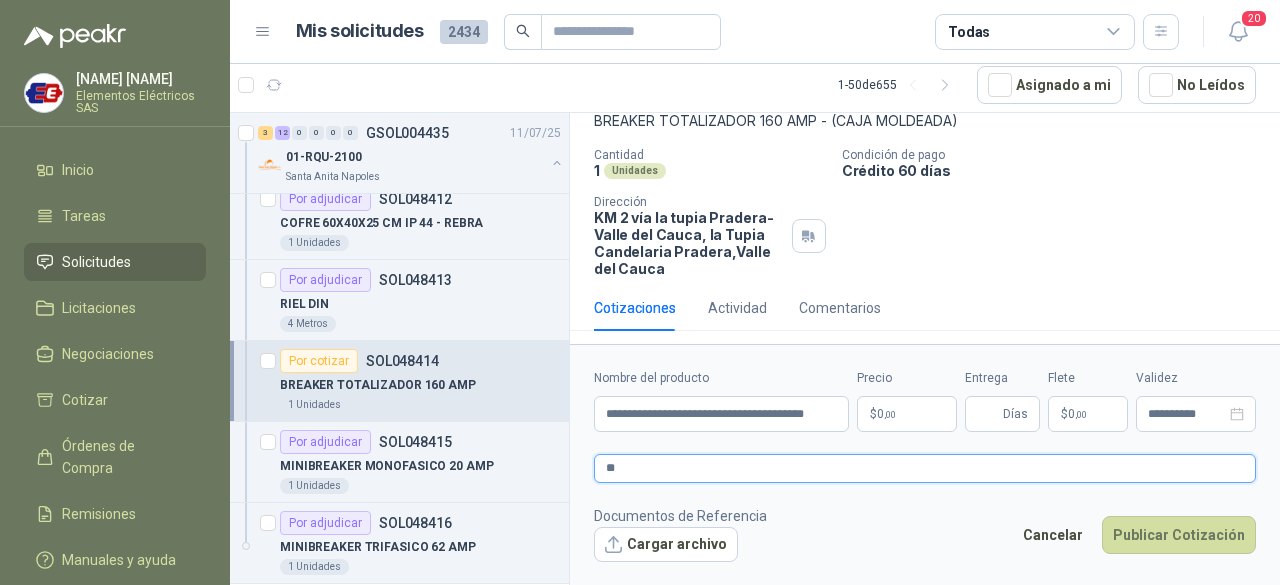 type 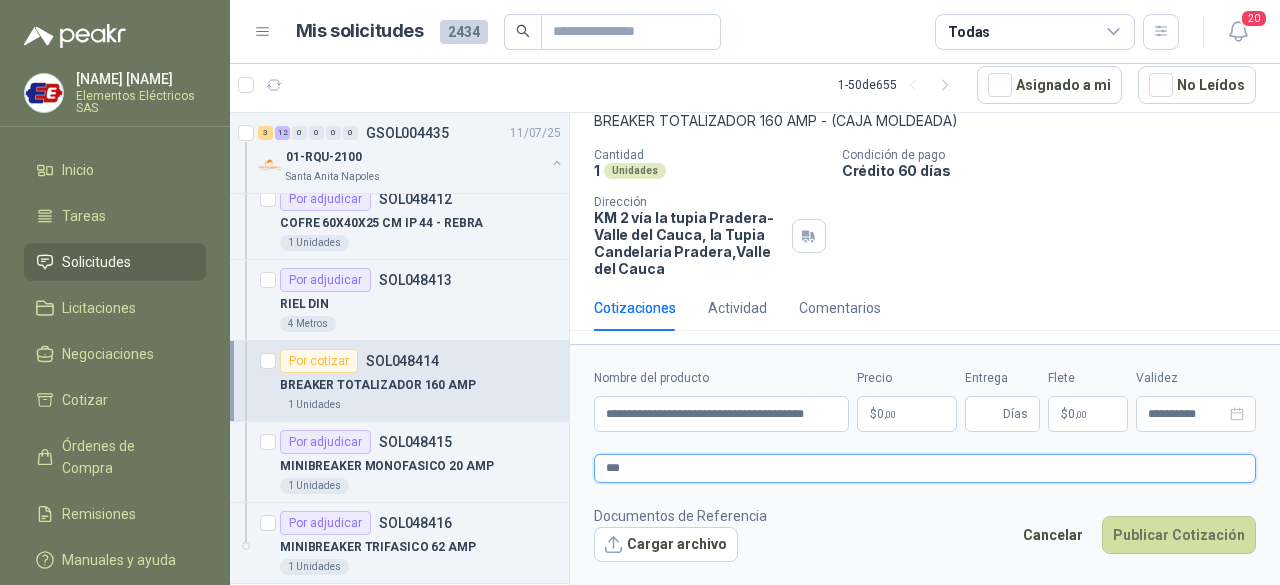 type 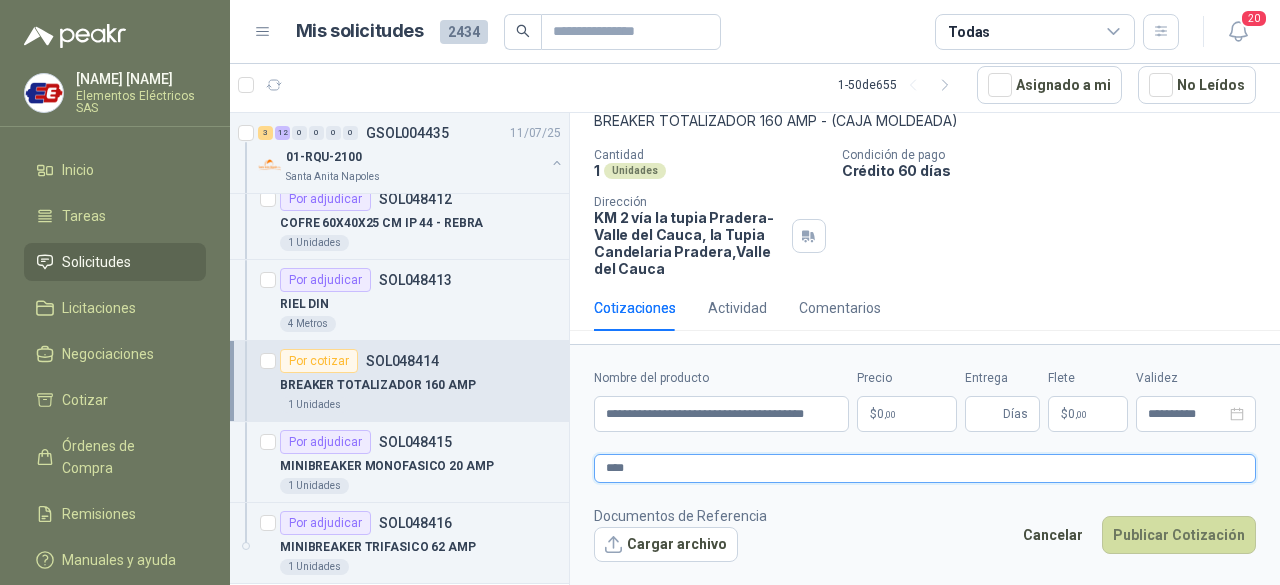 type 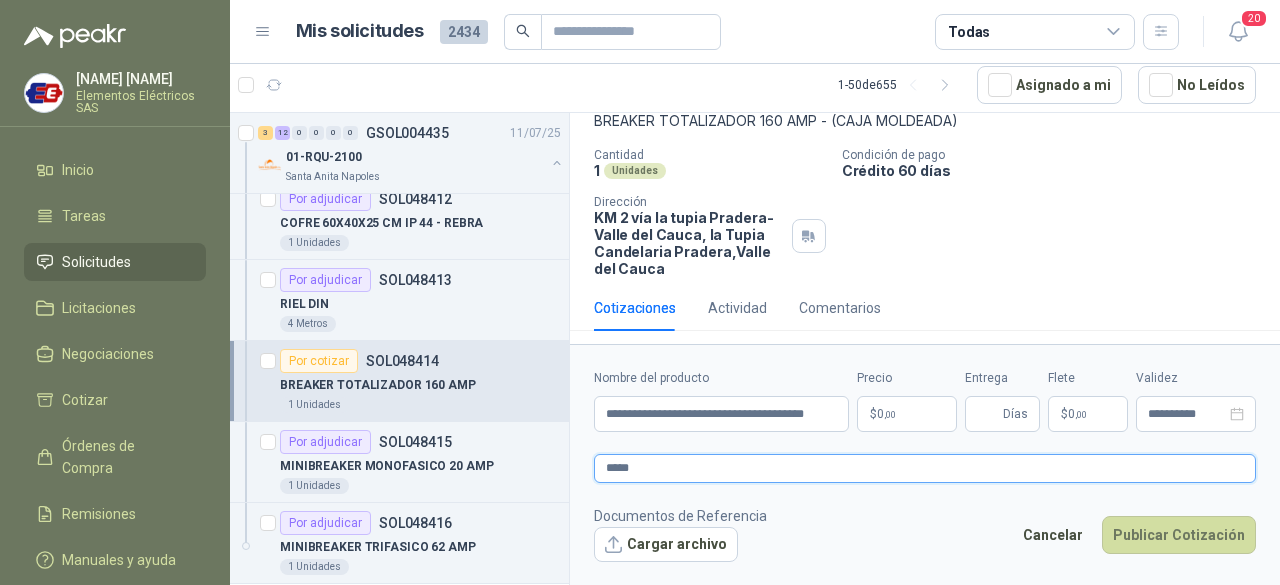 type 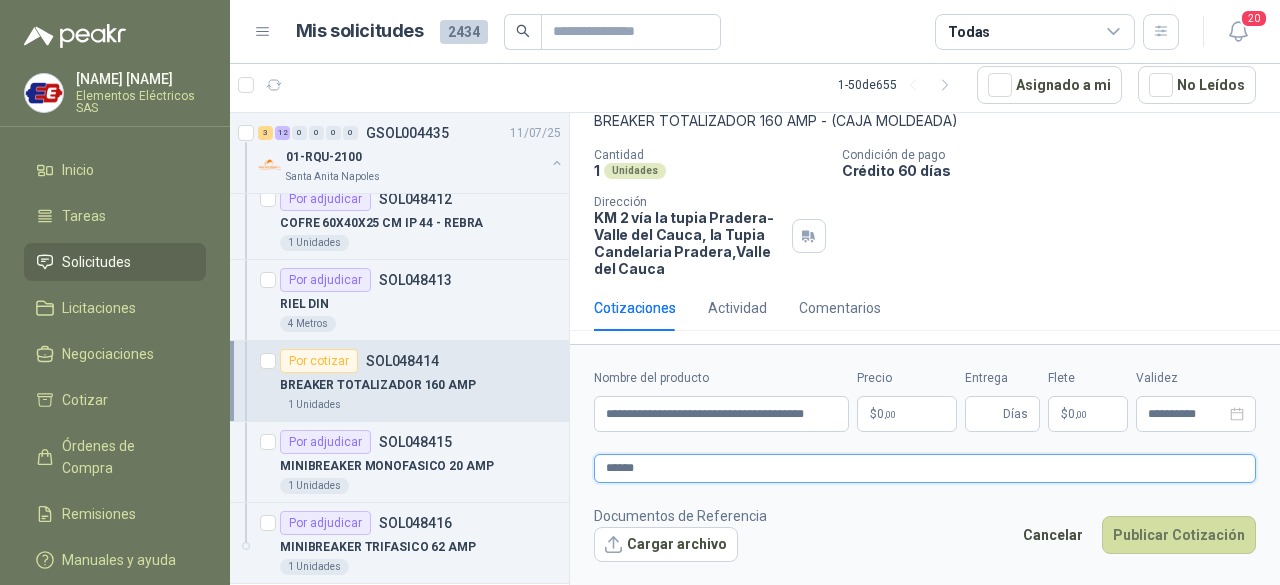 type 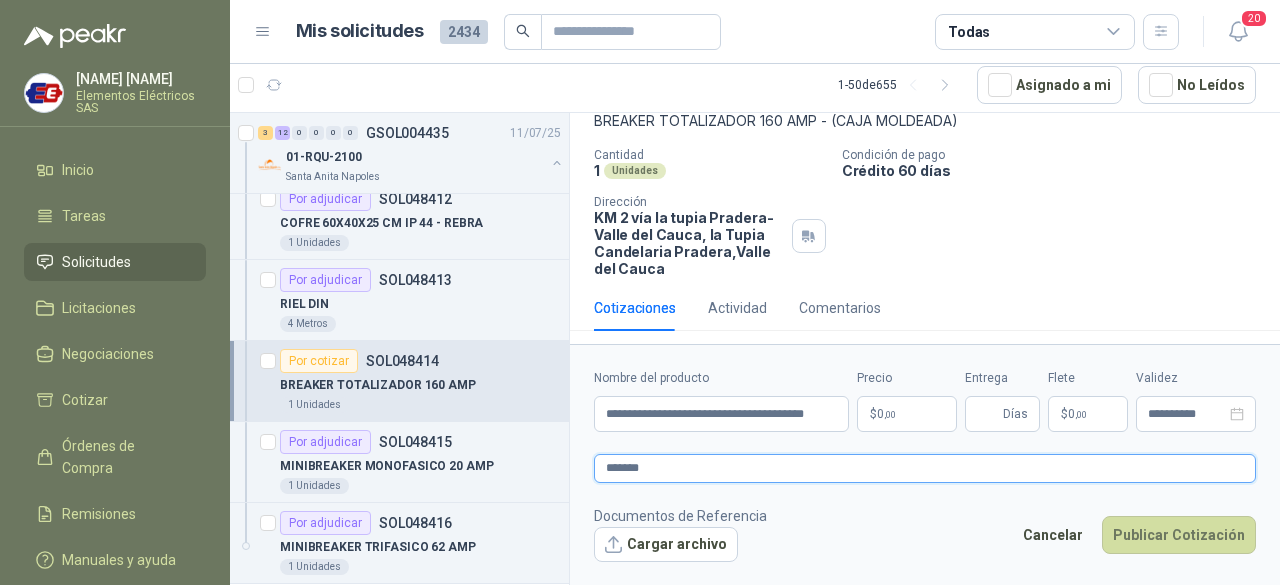 type 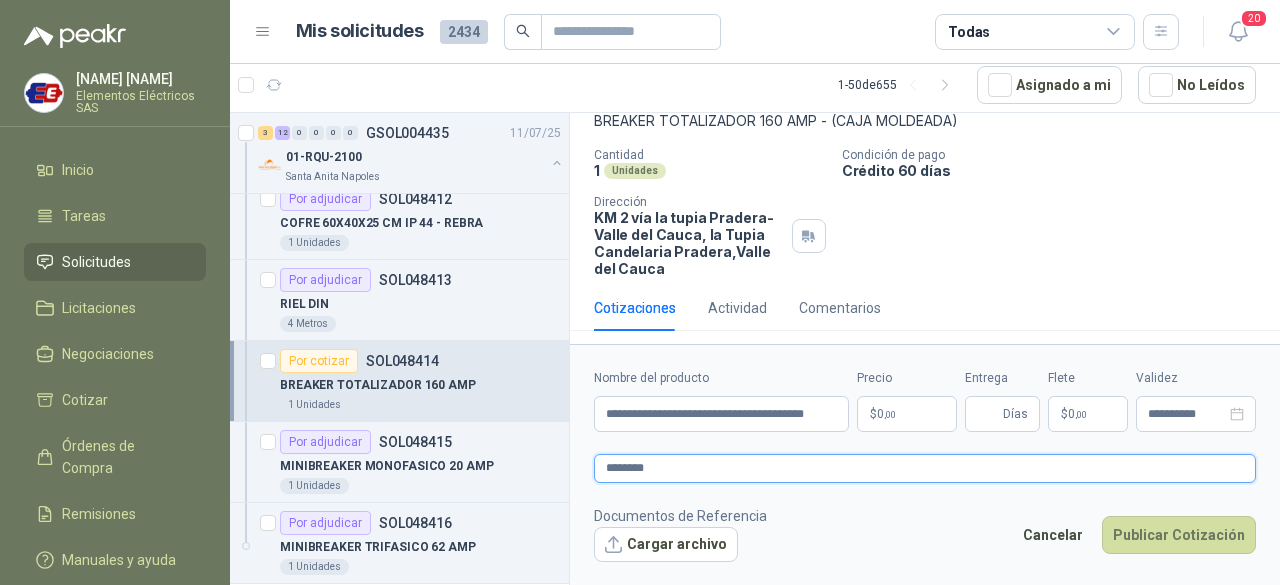 type 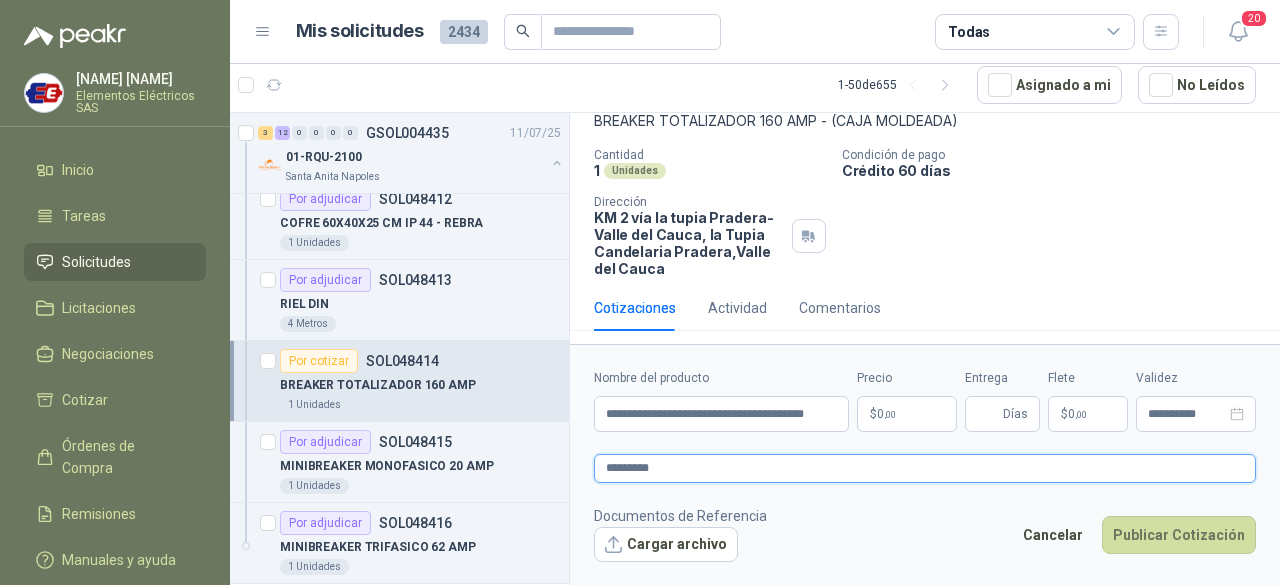type on "*********" 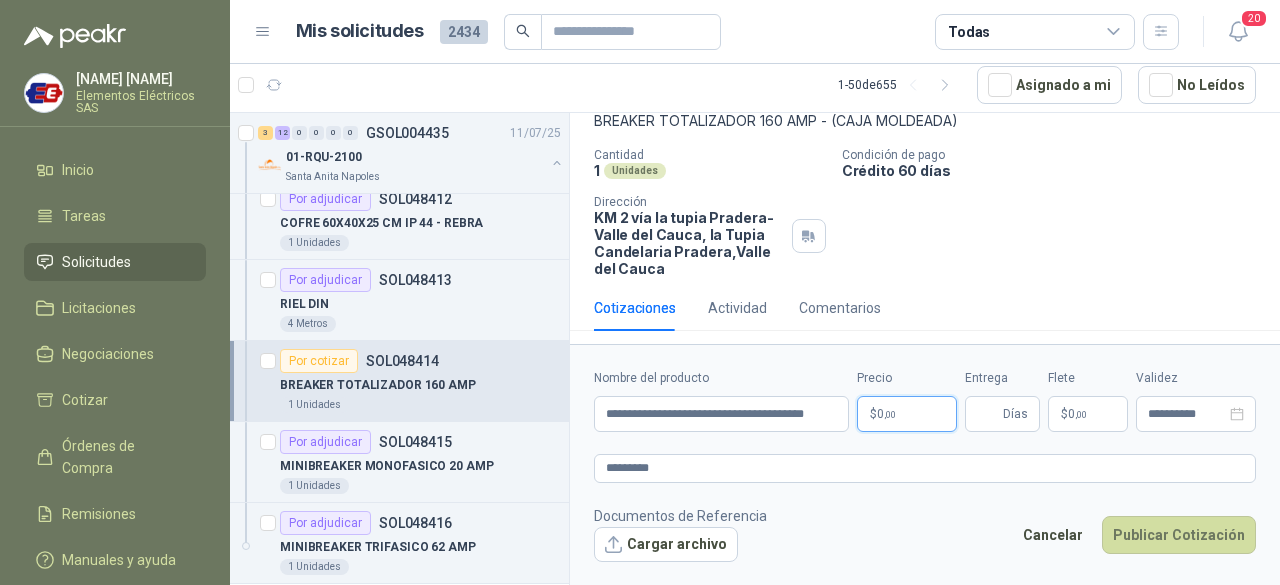 click on ",00" at bounding box center [890, 414] 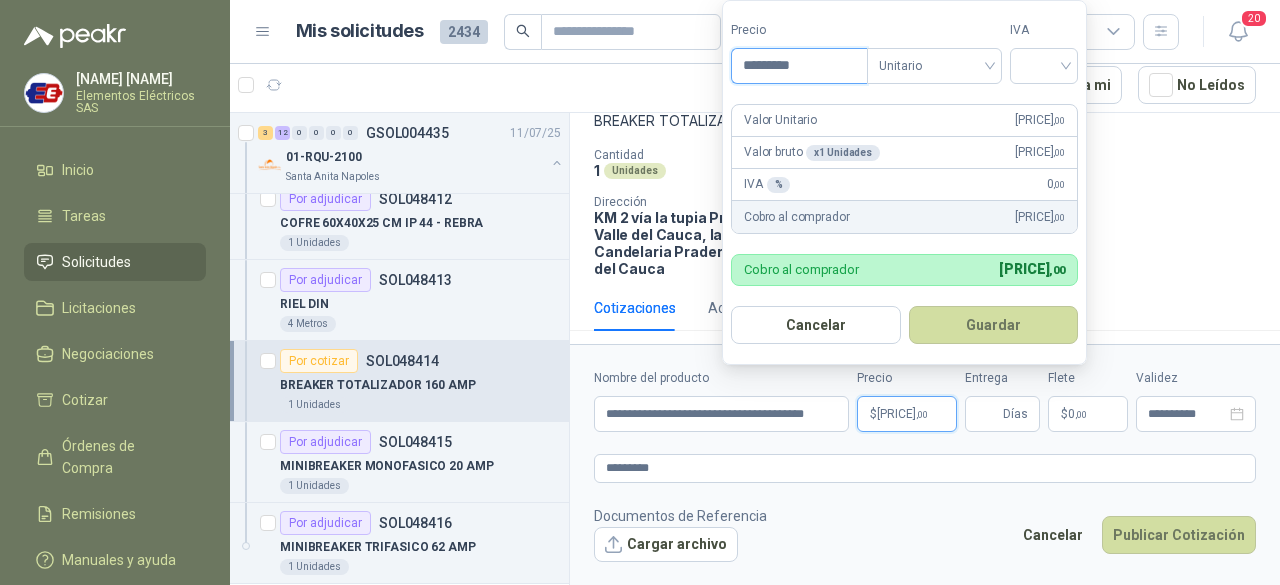type on "*********" 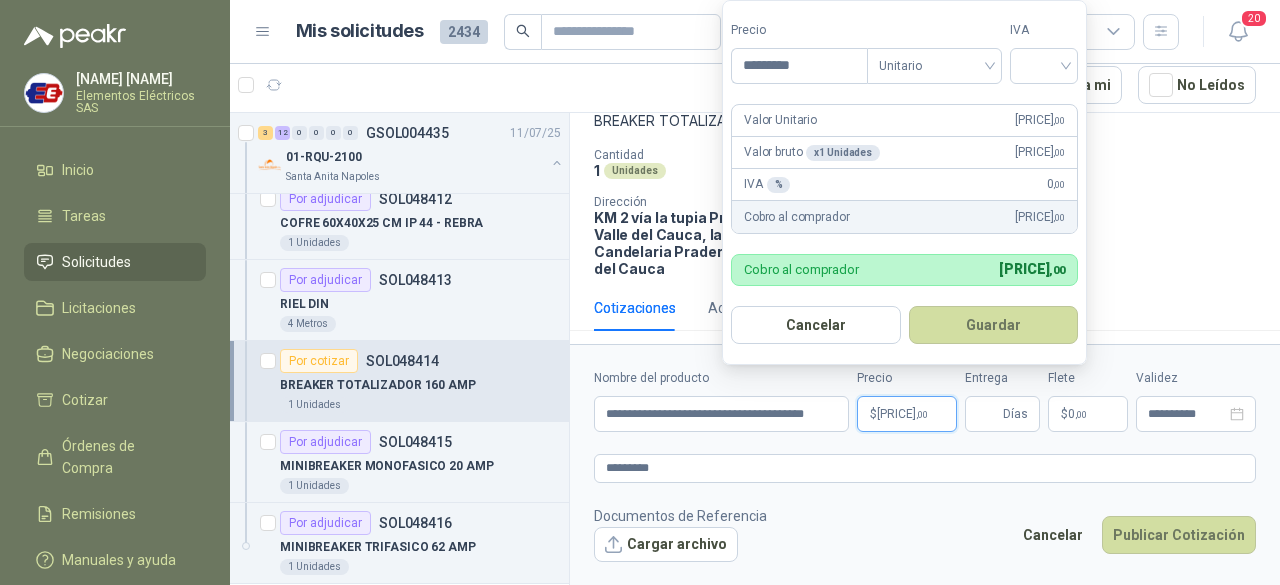 click on "Precio ********* Tipo Unitario IVA Valor Unitario [PRICE] ,00 Valor bruto x 1   Unidades [PRICE] ,00 IVA % 0 ,00 Cobro al comprador [PRICE] ,00 Cobro al comprador [PRICE] ,00 Cancelar Guardar" at bounding box center [904, 182] 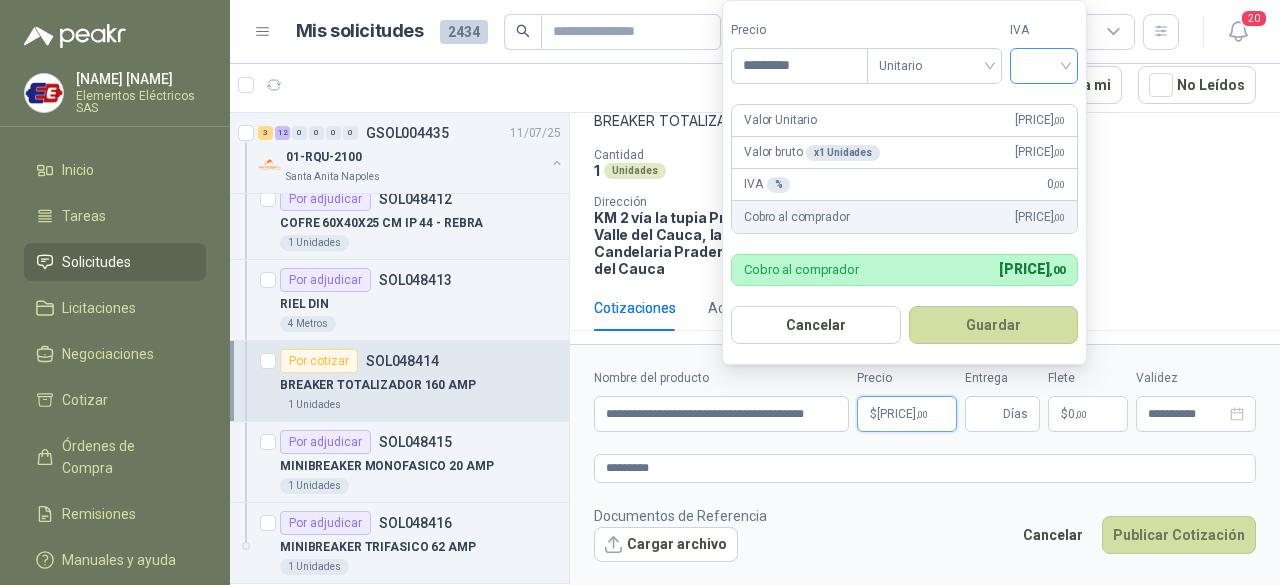 click at bounding box center (1044, 64) 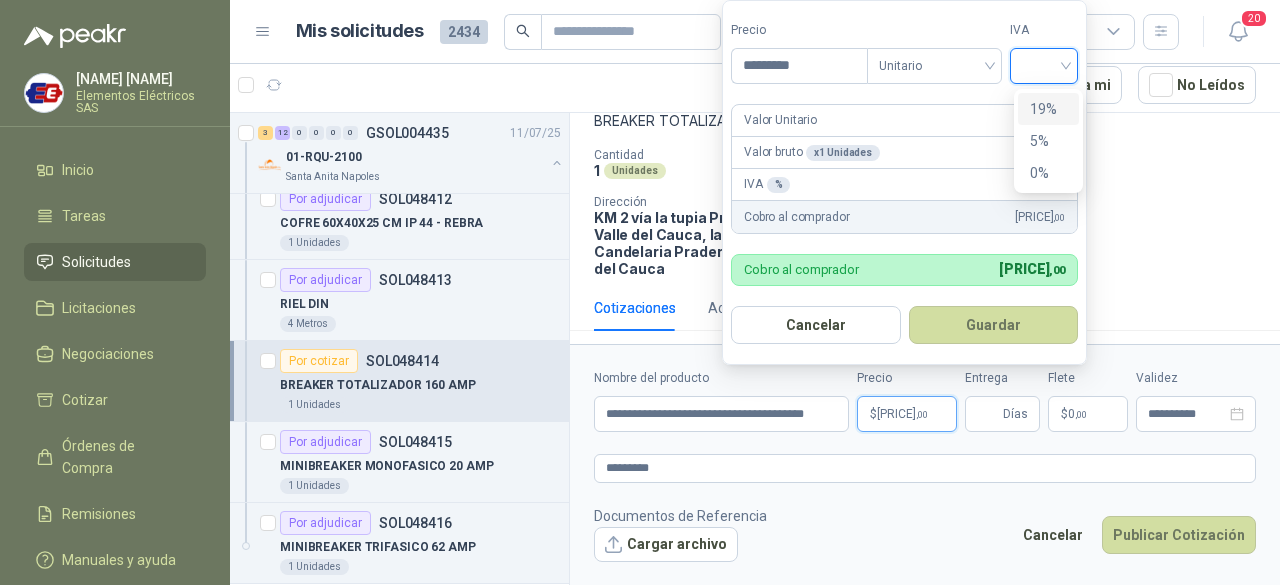 click on "19%" at bounding box center [1048, 109] 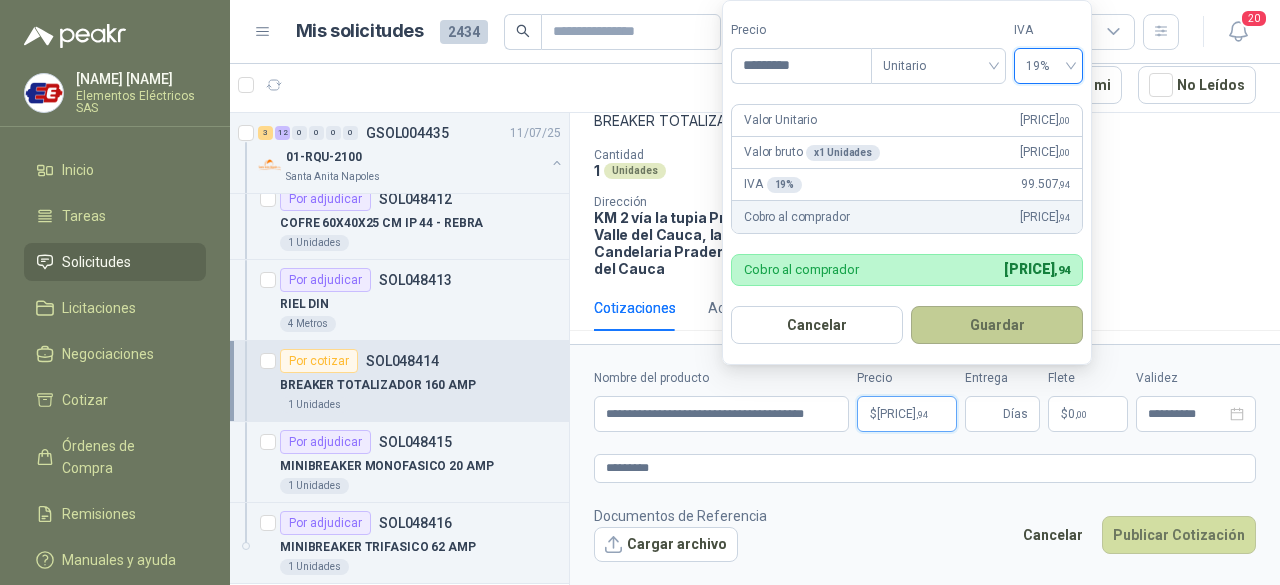 click on "Guardar" at bounding box center (997, 325) 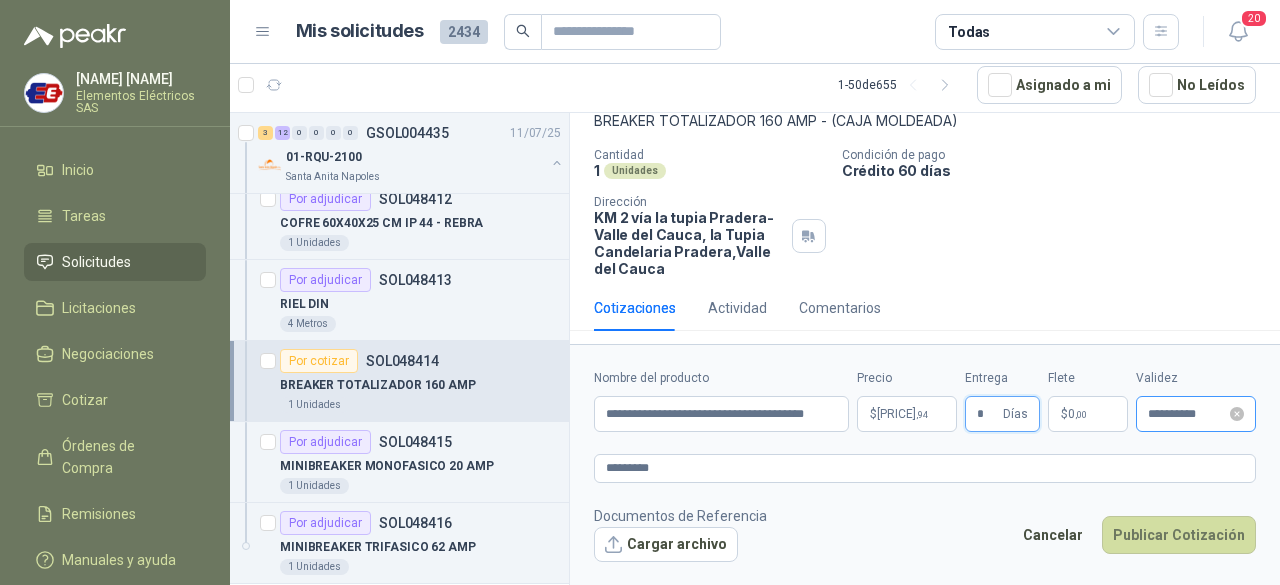 type on "*" 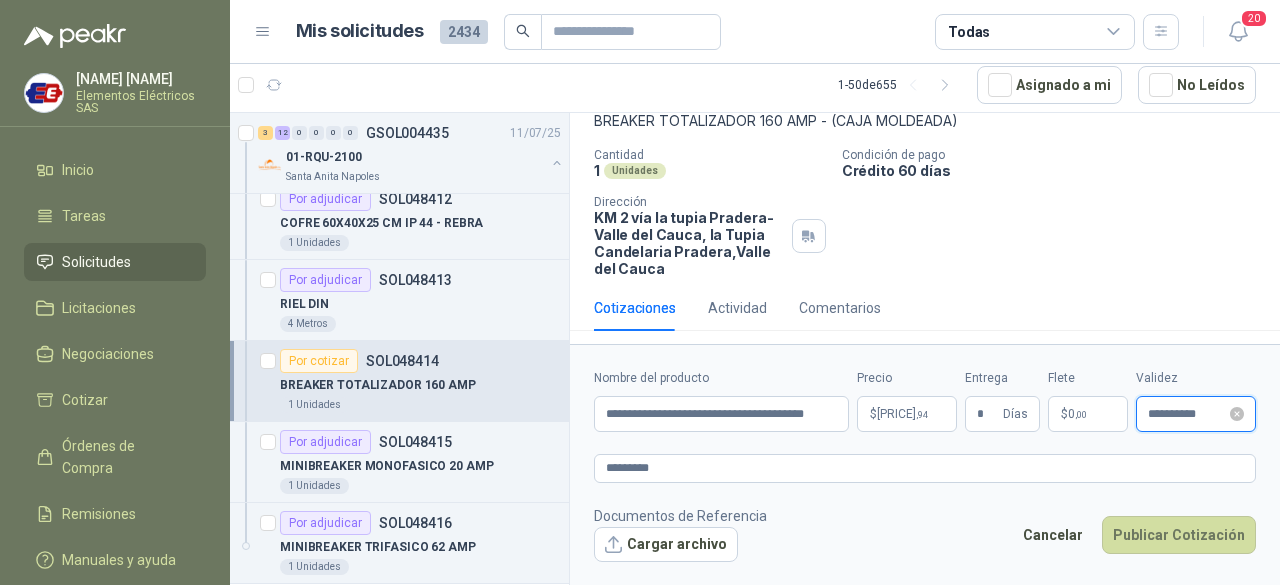 click on "**********" at bounding box center [1187, 414] 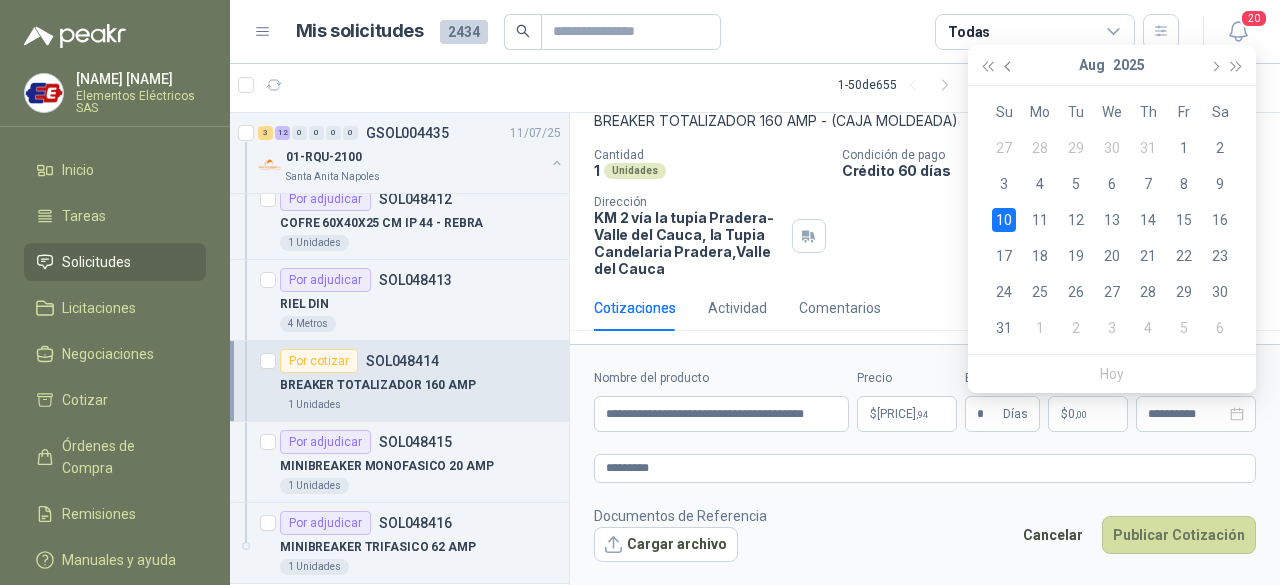 click at bounding box center [1010, 66] 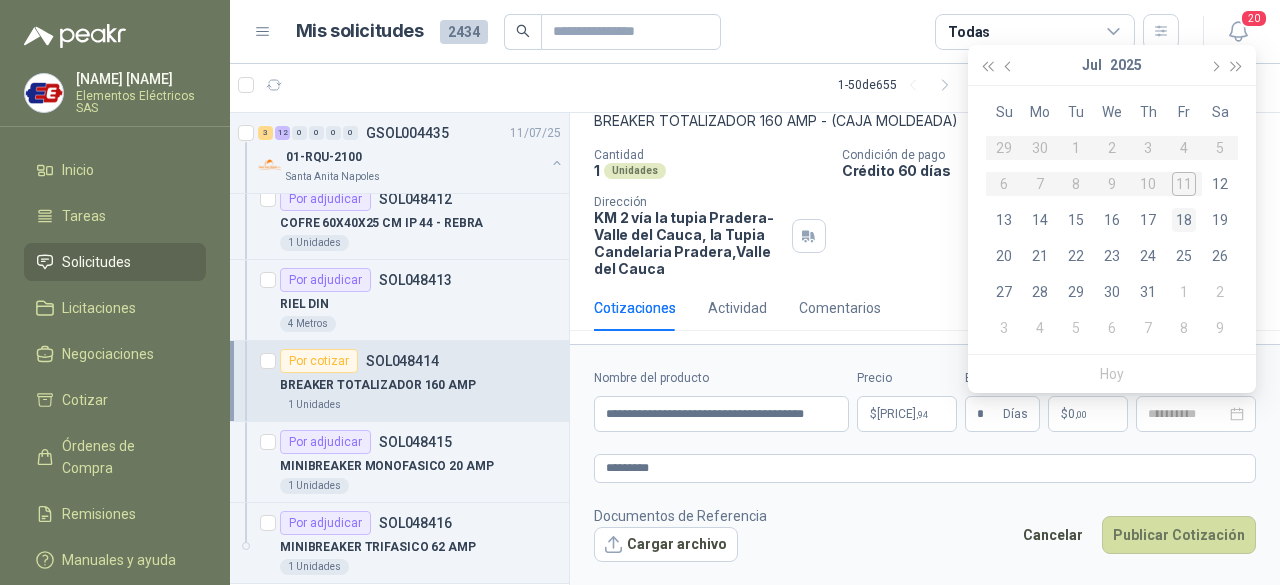 click on "18" at bounding box center [1184, 220] 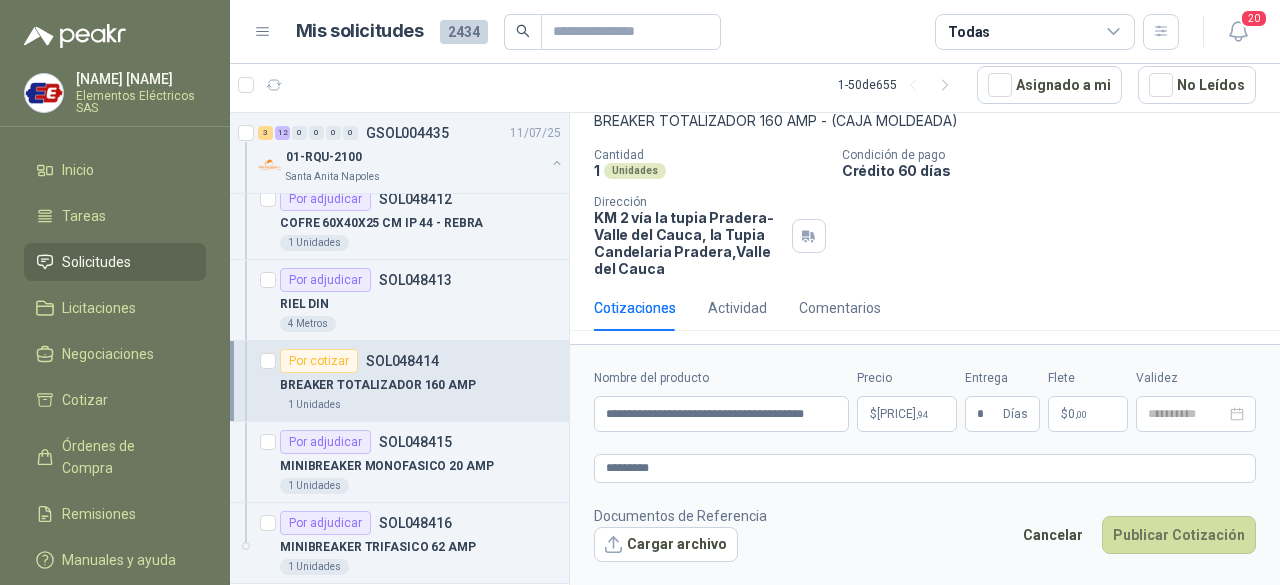 type on "**********" 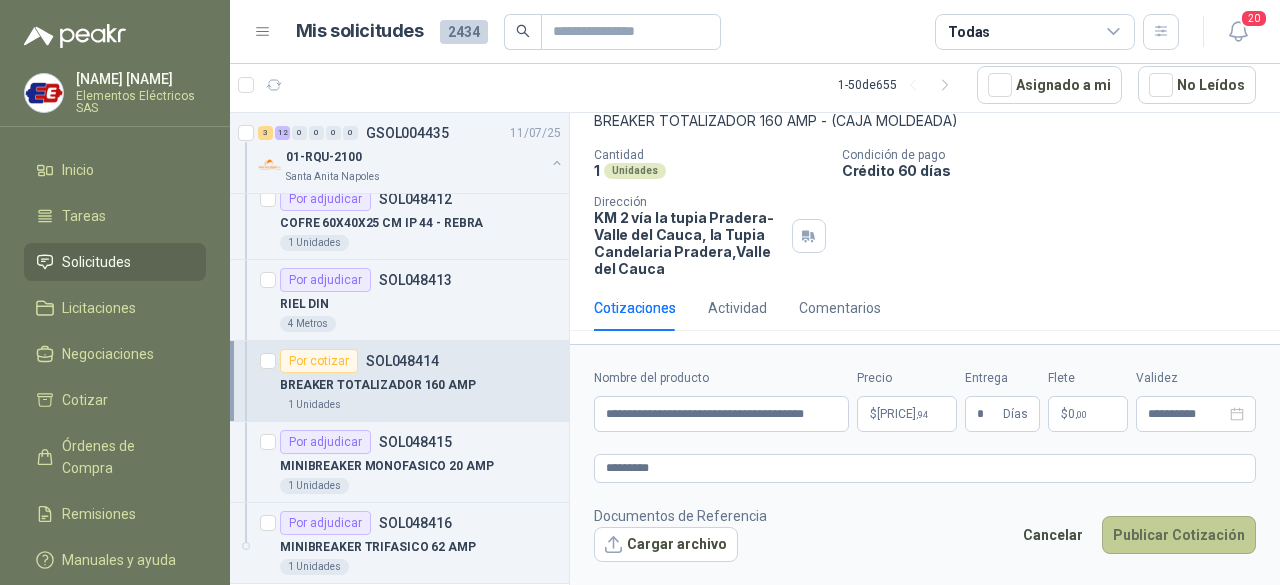 click on "Publicar Cotización" at bounding box center [1179, 535] 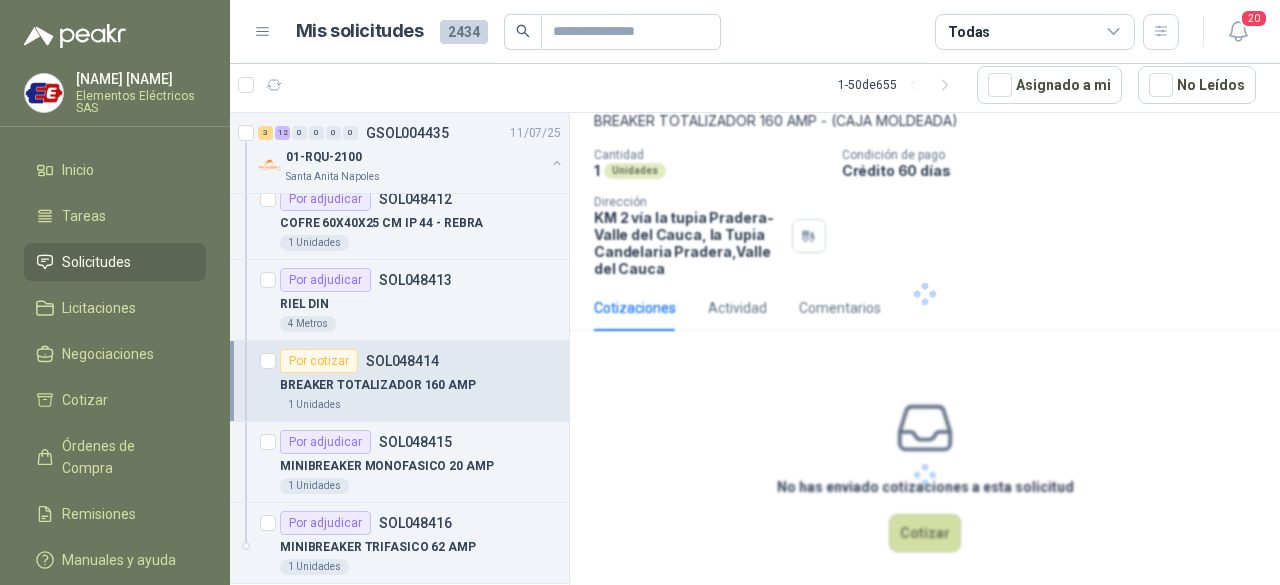scroll, scrollTop: 3700, scrollLeft: 0, axis: vertical 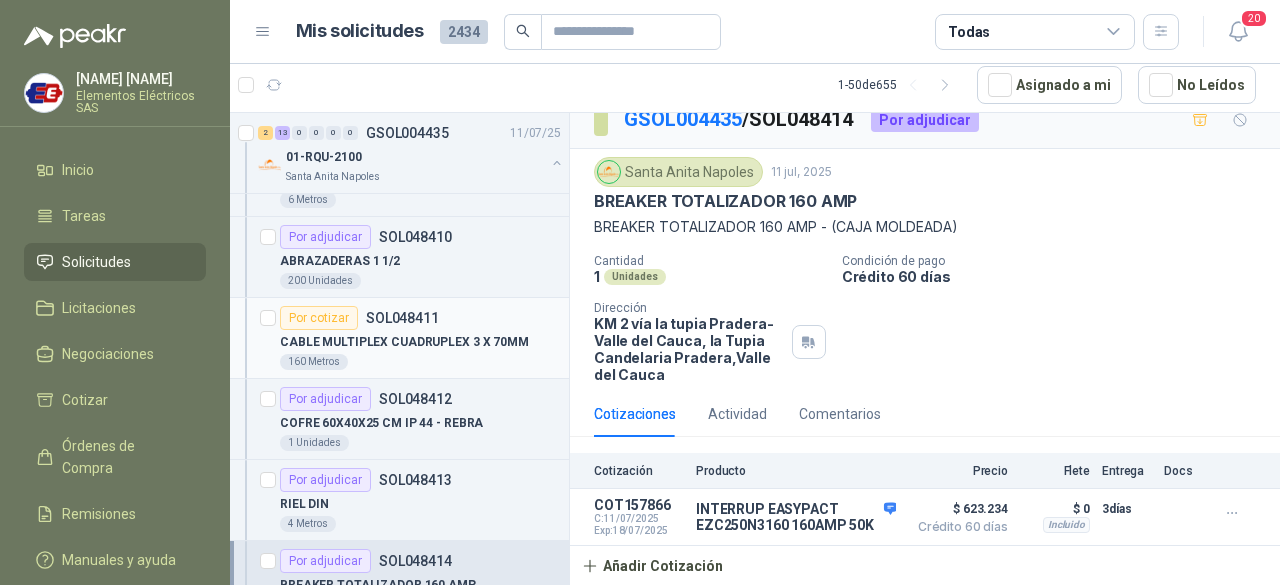 click on "160   Metros" at bounding box center (420, 362) 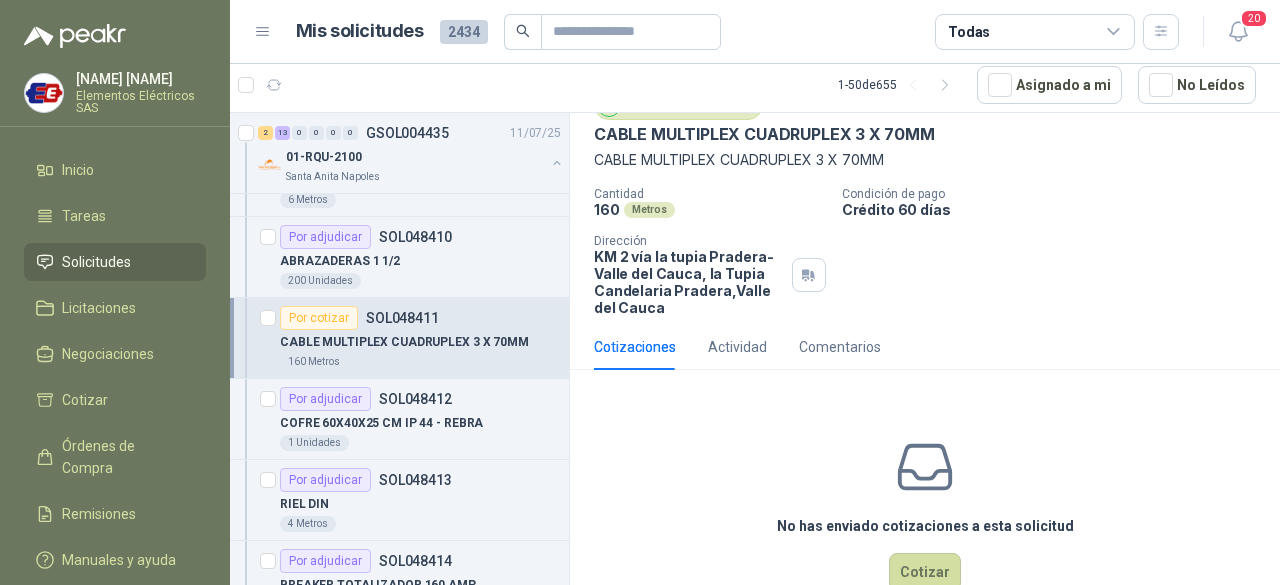 scroll, scrollTop: 141, scrollLeft: 0, axis: vertical 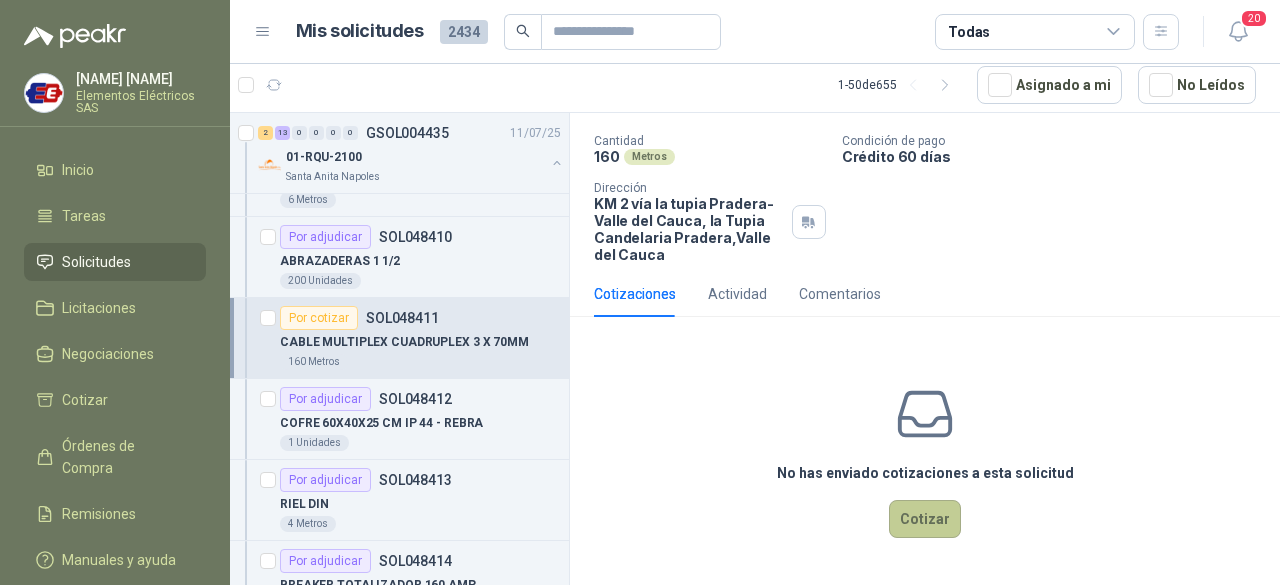 click on "Cotizar" at bounding box center [925, 519] 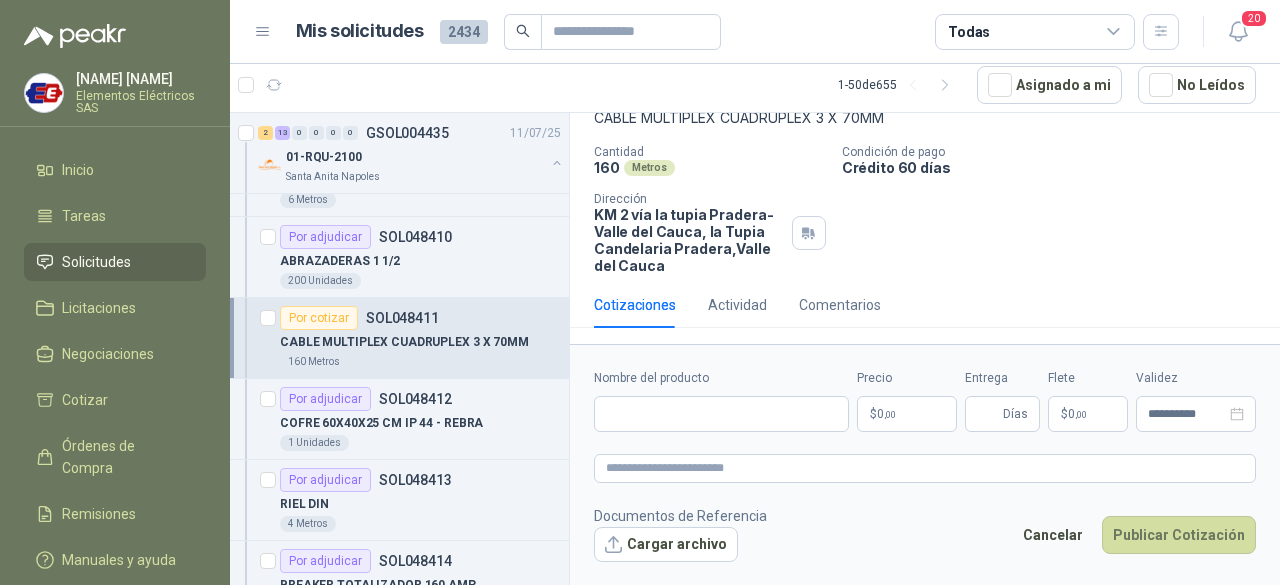 scroll, scrollTop: 127, scrollLeft: 0, axis: vertical 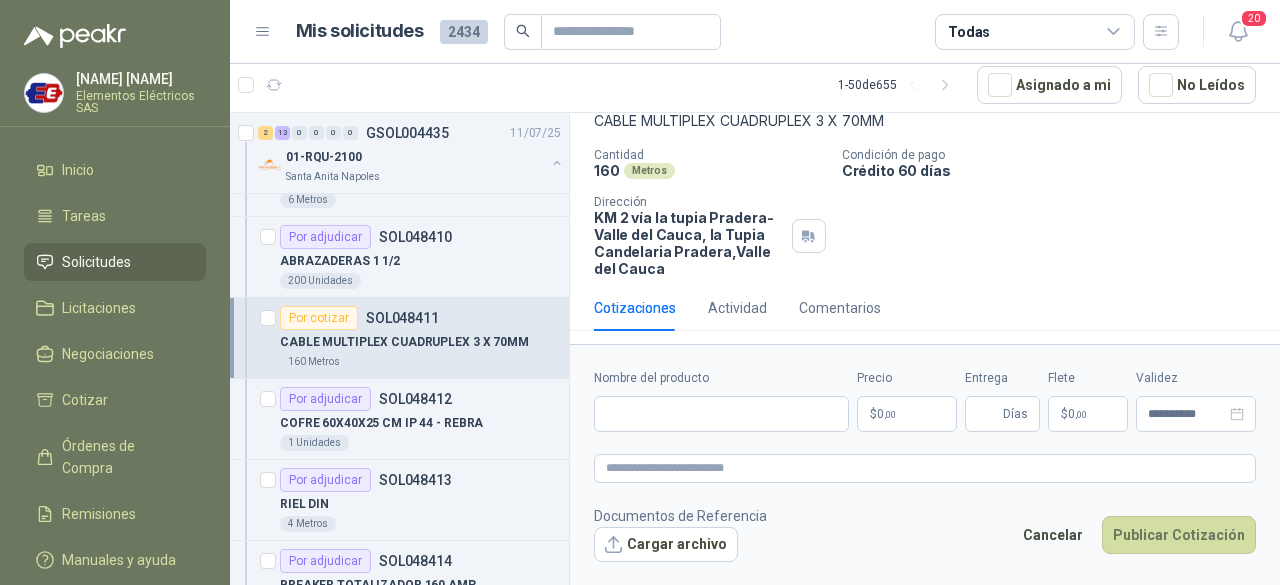 type 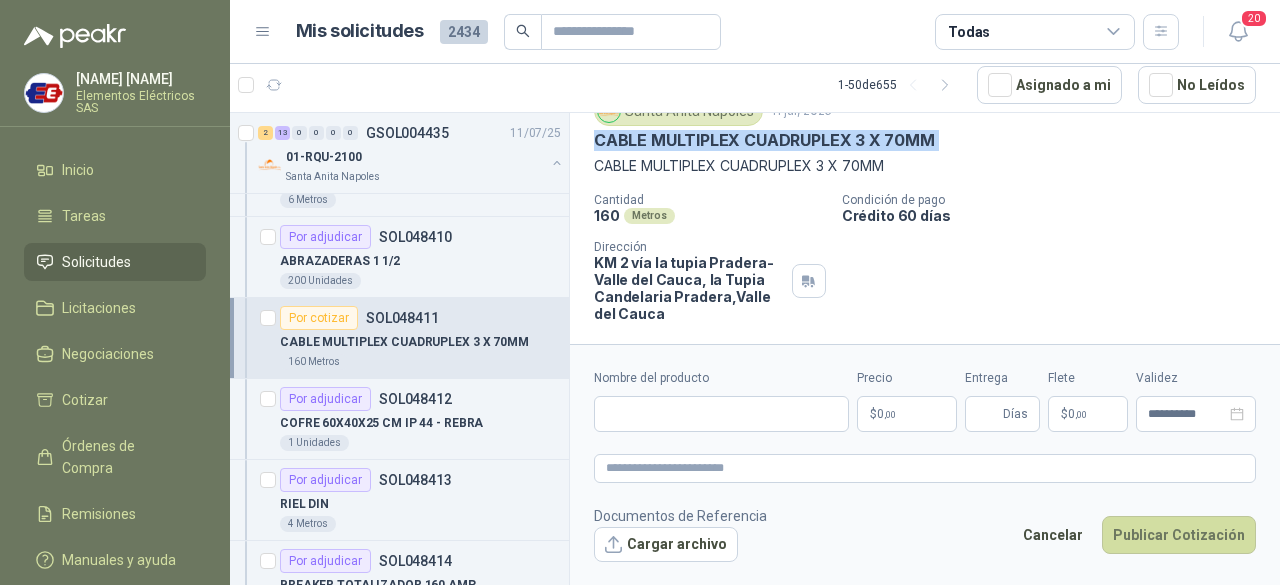 scroll, scrollTop: 74, scrollLeft: 0, axis: vertical 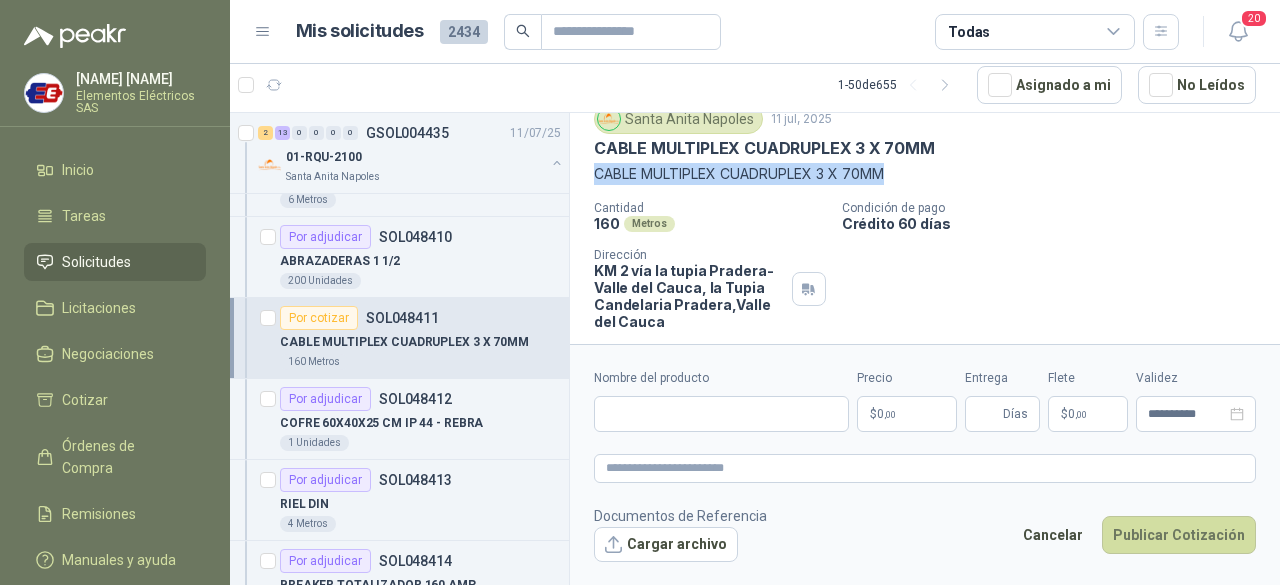 drag, startPoint x: 596, startPoint y: 116, endPoint x: 886, endPoint y: 171, distance: 295.16943 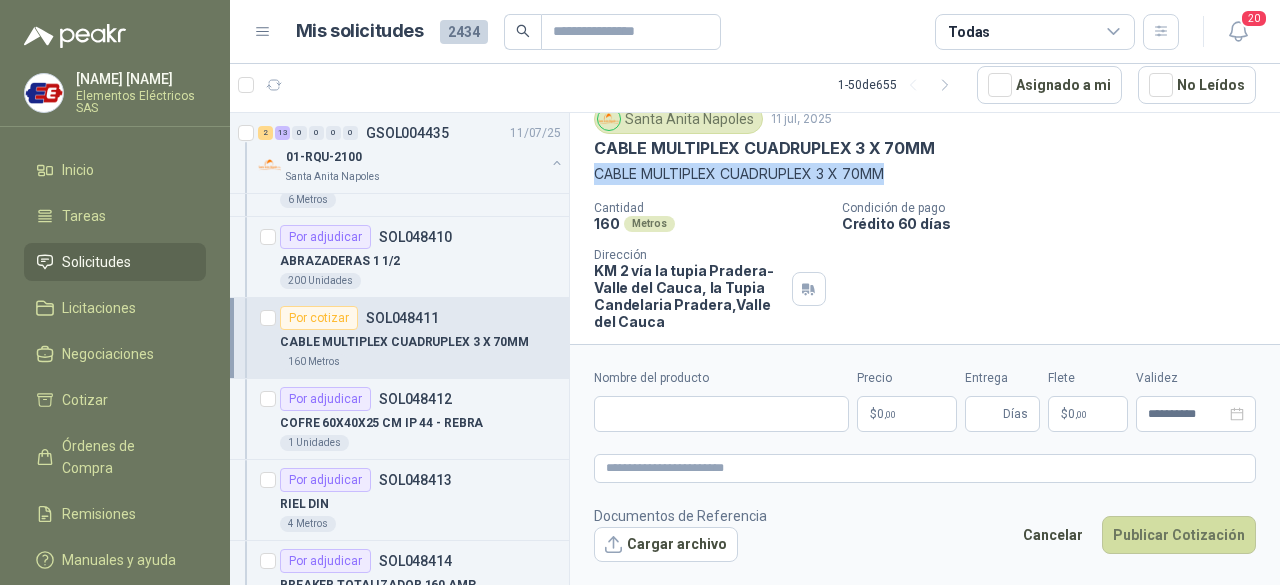 copy on "CABLE MULTIPLEX  CUADRUPLEX 3 X 70MM" 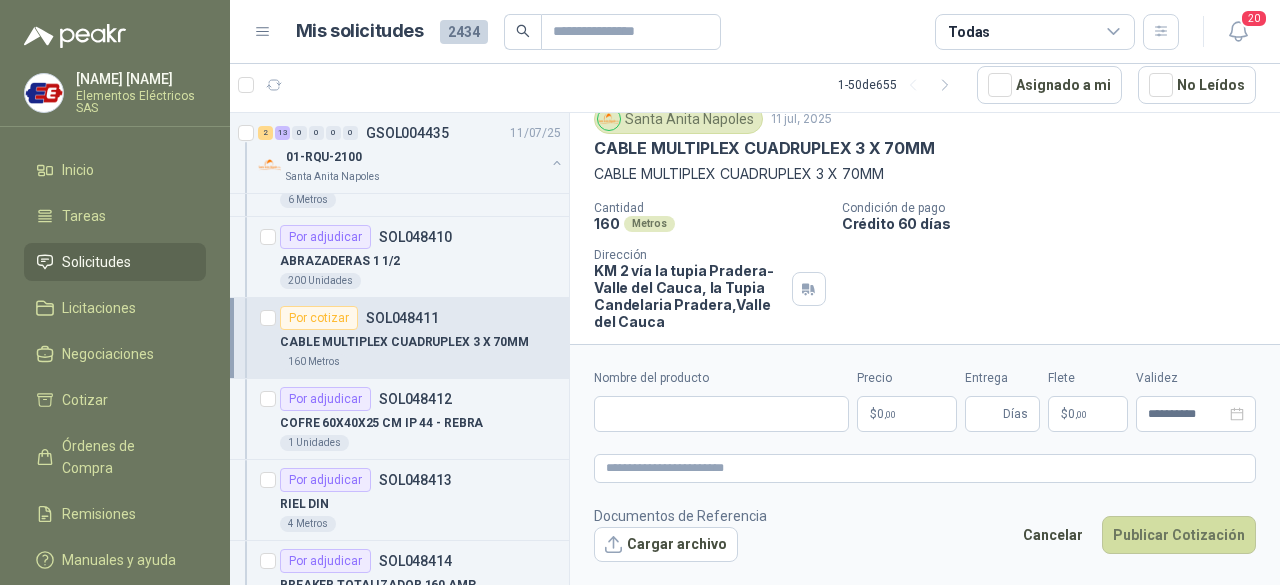 click on "**********" at bounding box center [925, 465] 